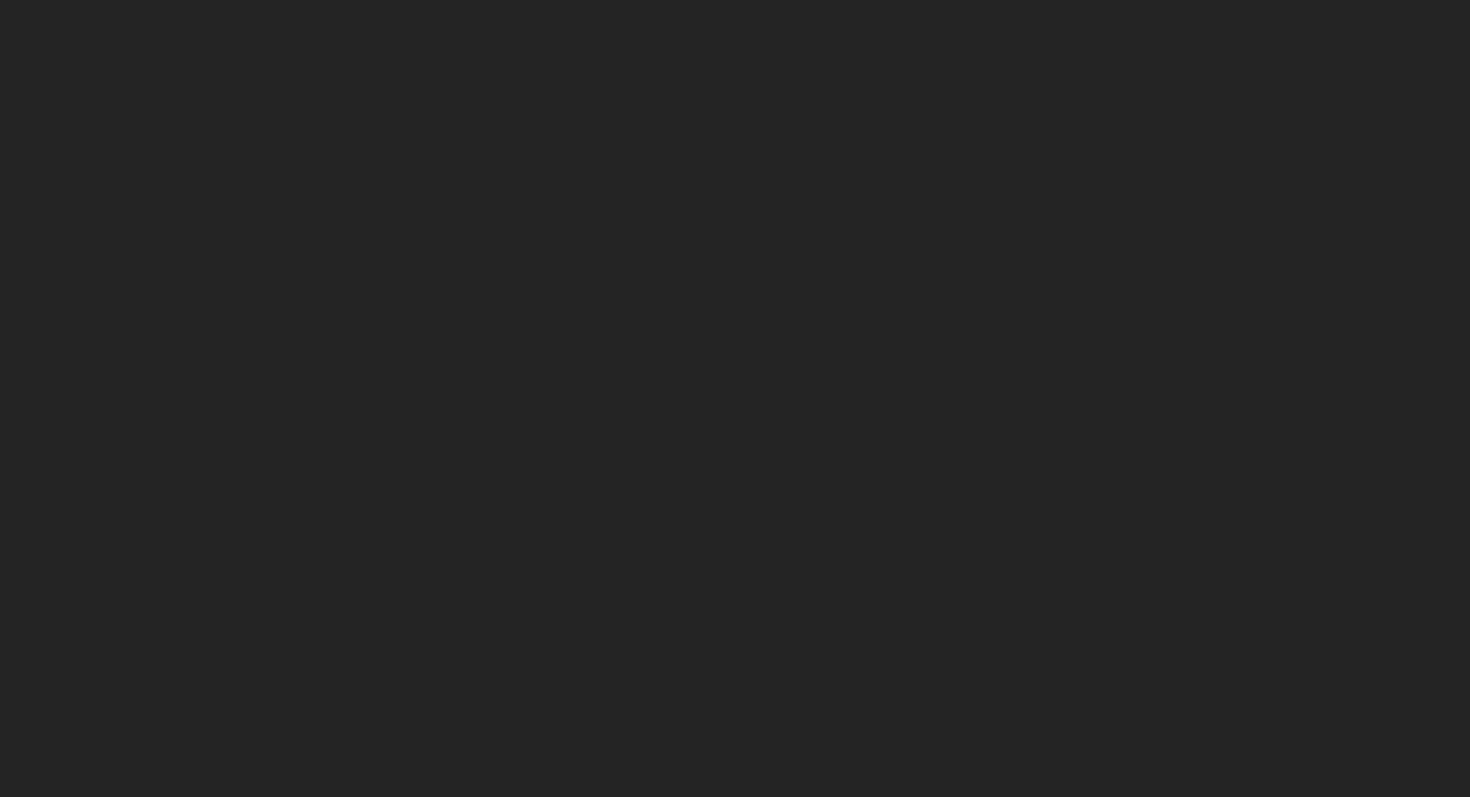 scroll, scrollTop: 0, scrollLeft: 0, axis: both 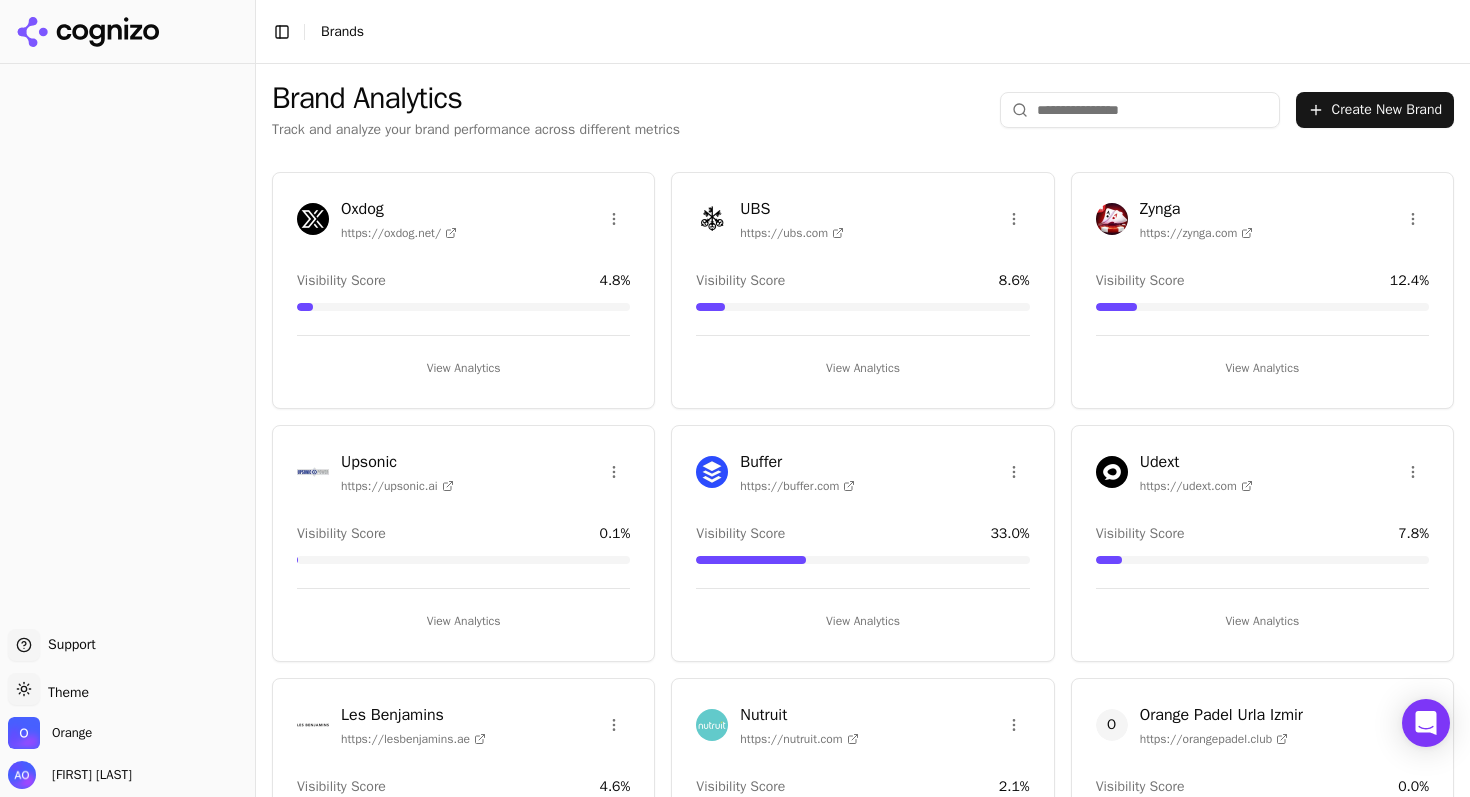 click on "View Analytics" at bounding box center [1262, 621] 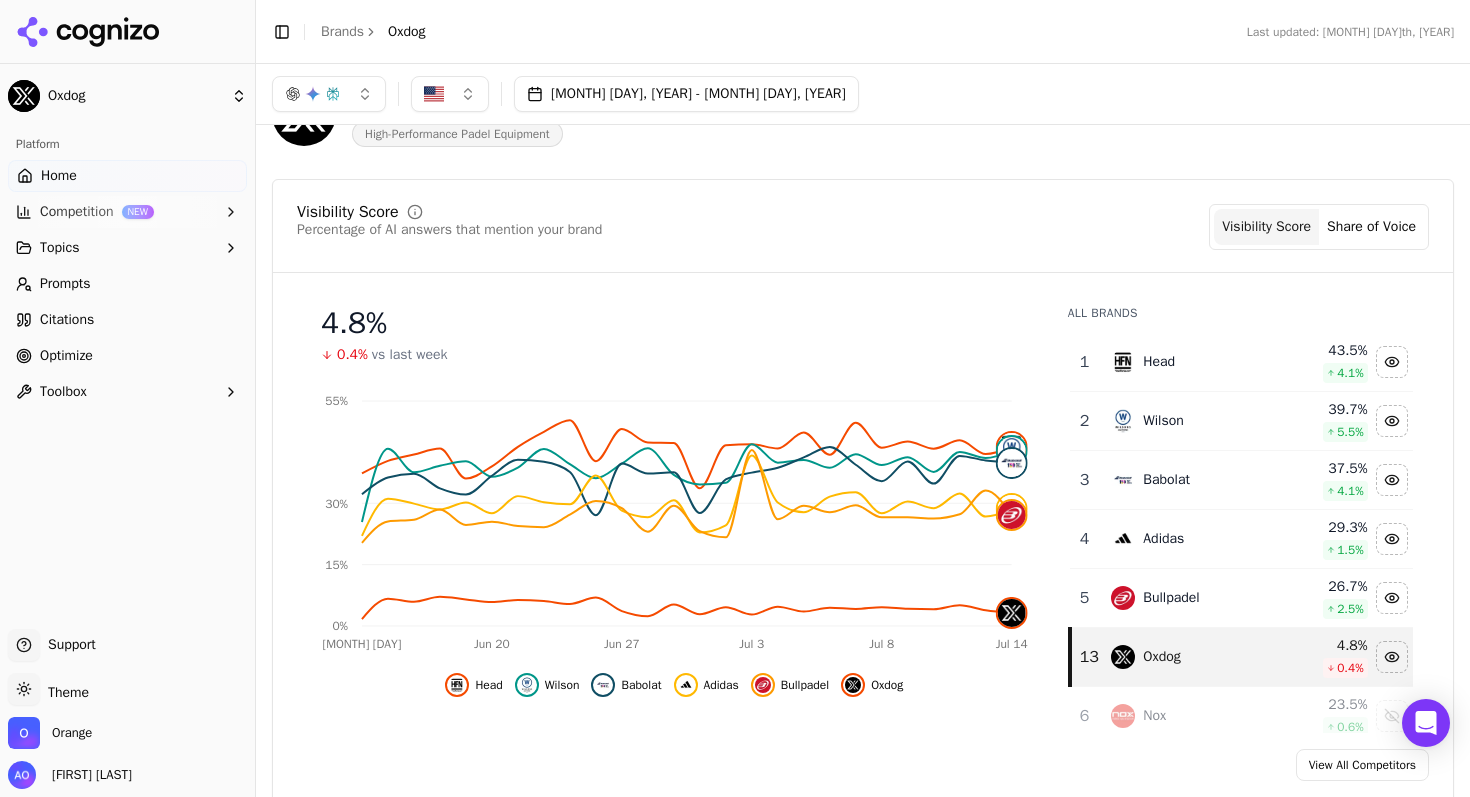 scroll, scrollTop: 0, scrollLeft: 0, axis: both 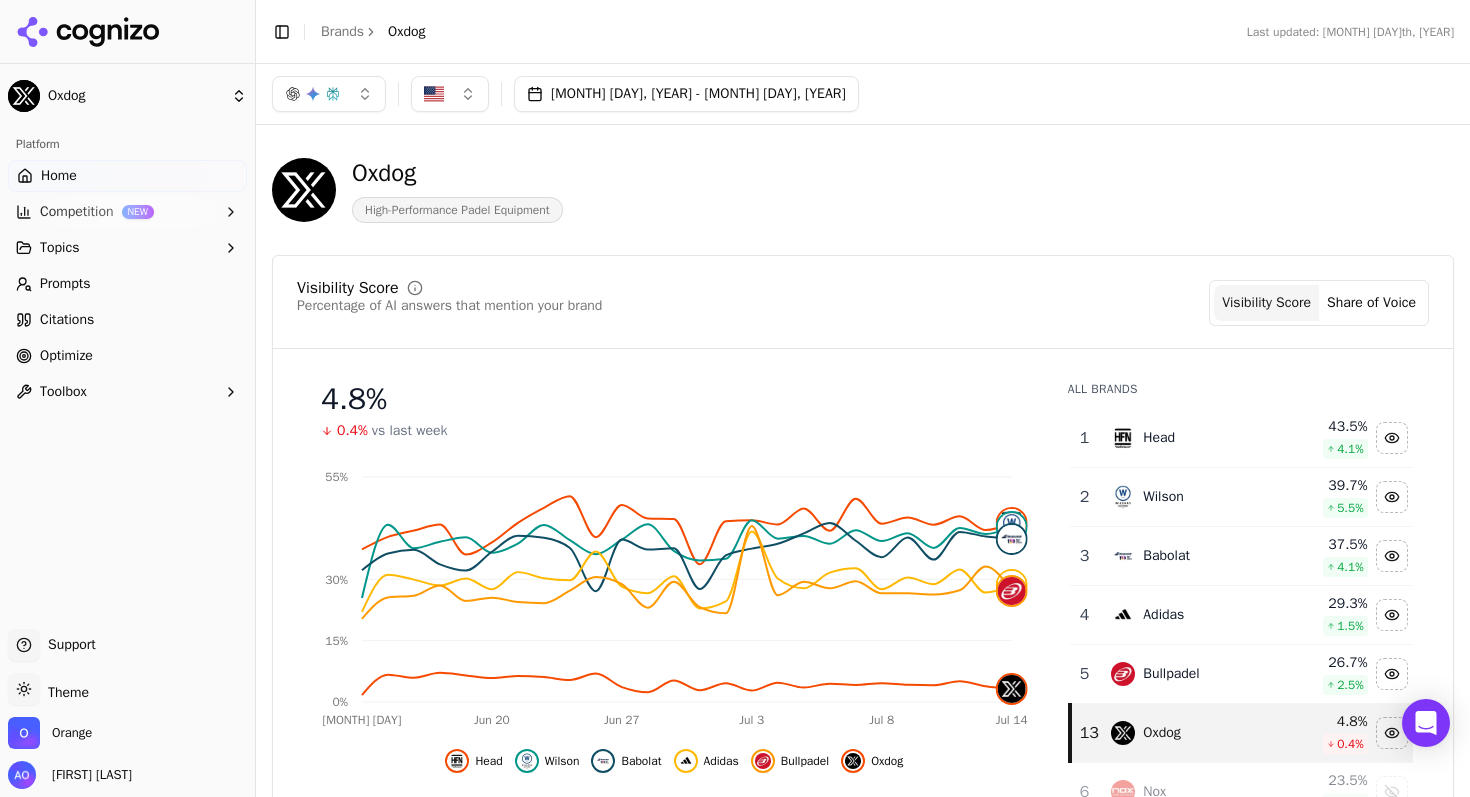 click on "Competition NEW" at bounding box center [127, 212] 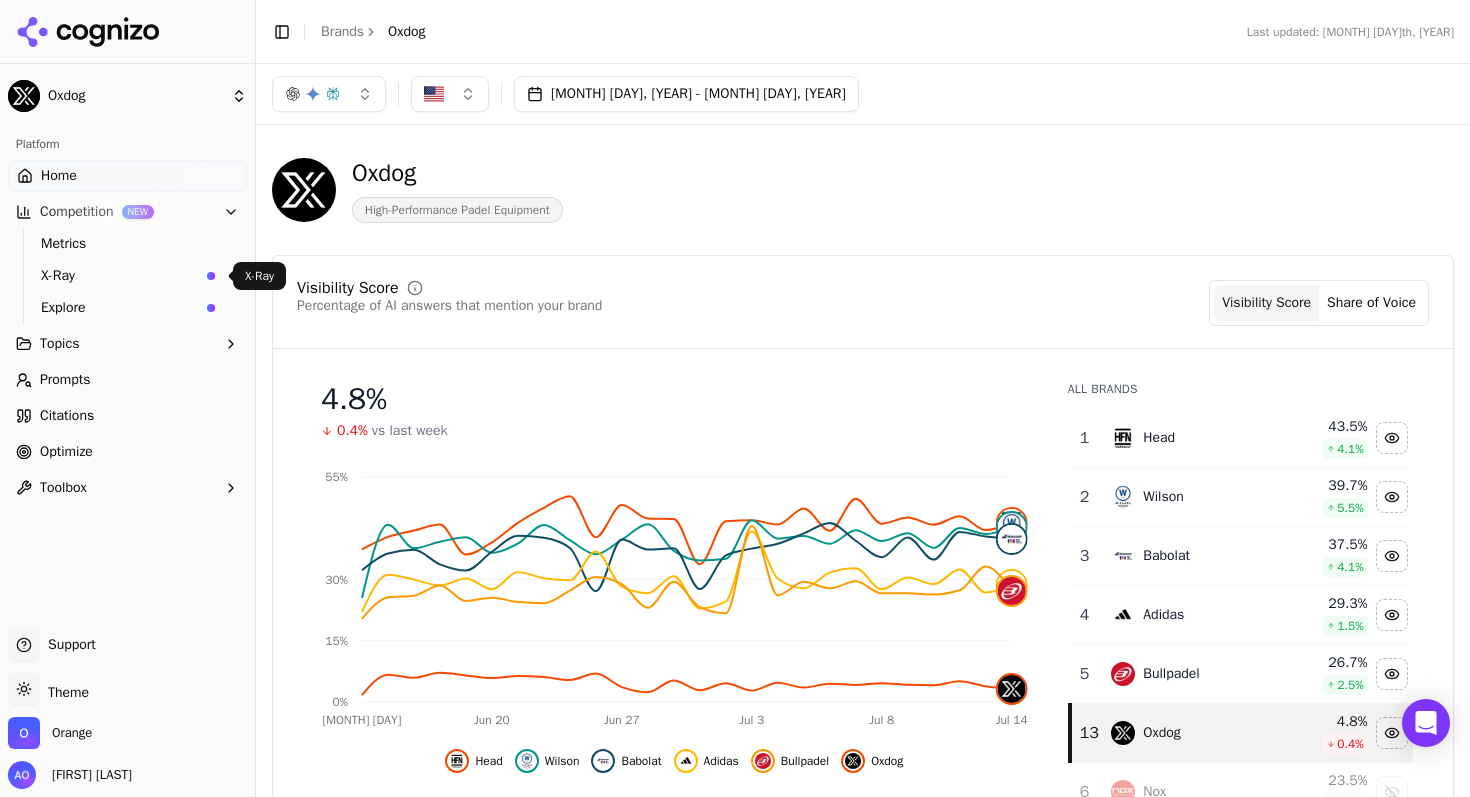 click on "X-Ray" at bounding box center (120, 276) 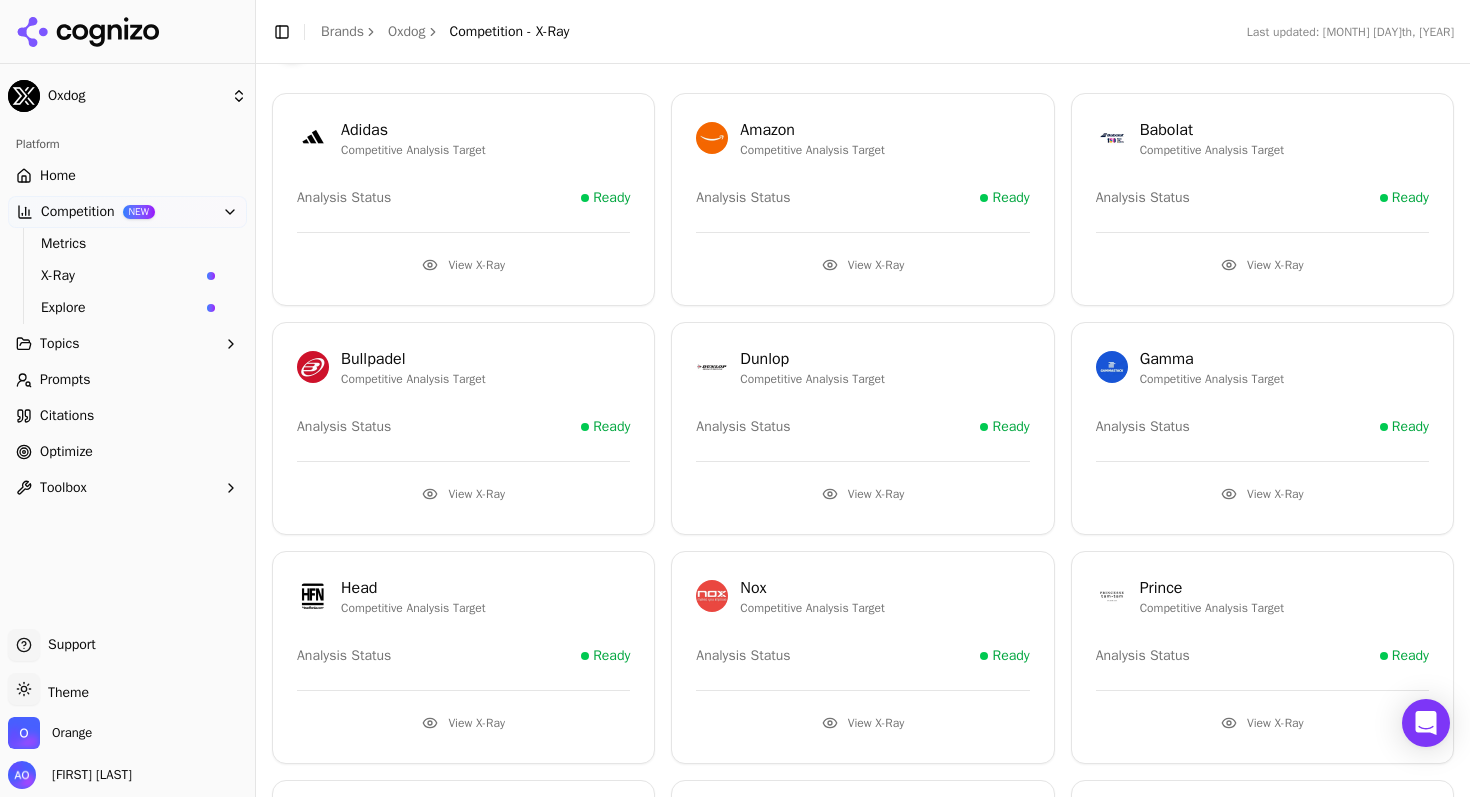 scroll, scrollTop: 0, scrollLeft: 0, axis: both 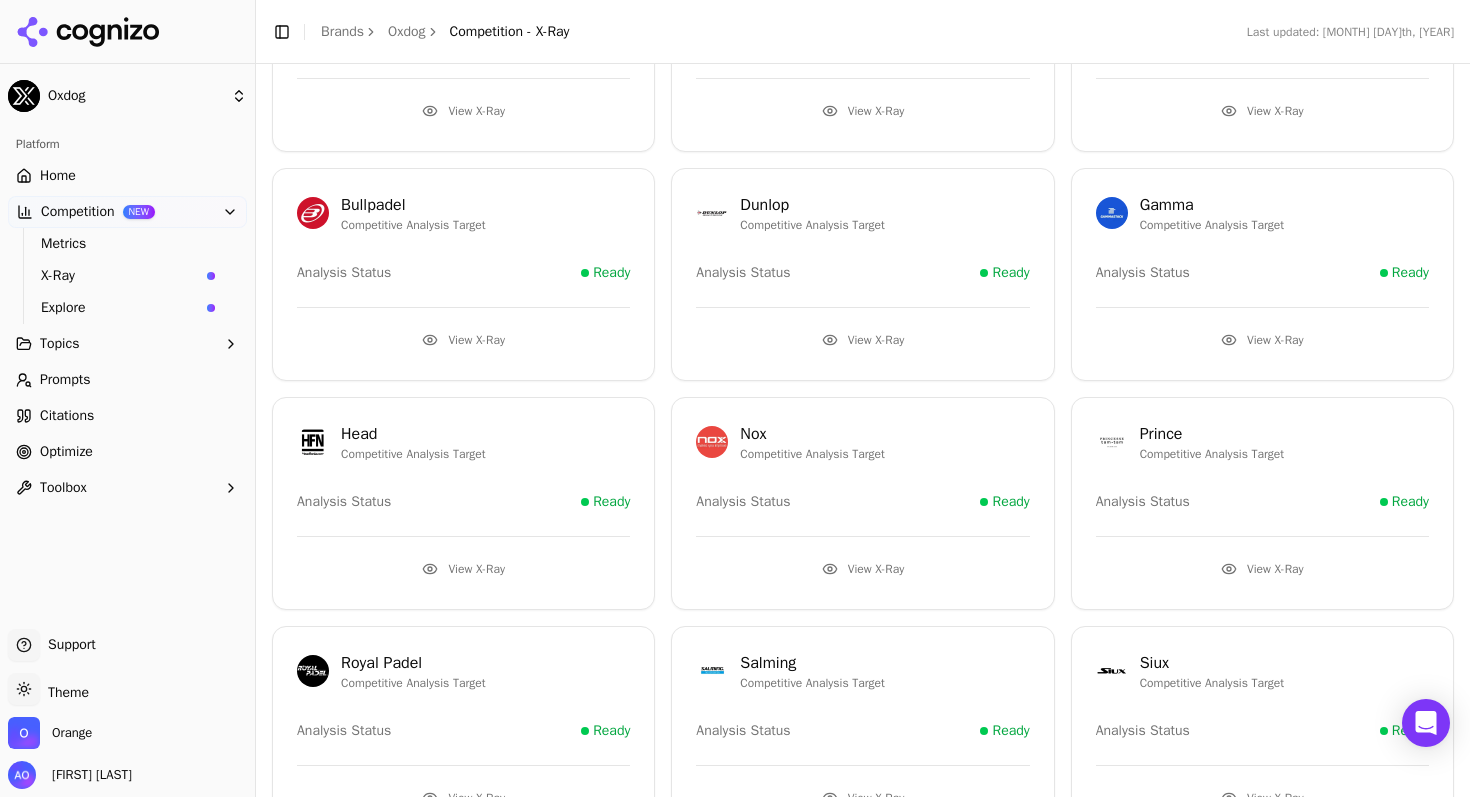 click on "View X-Ray" at bounding box center [862, 569] 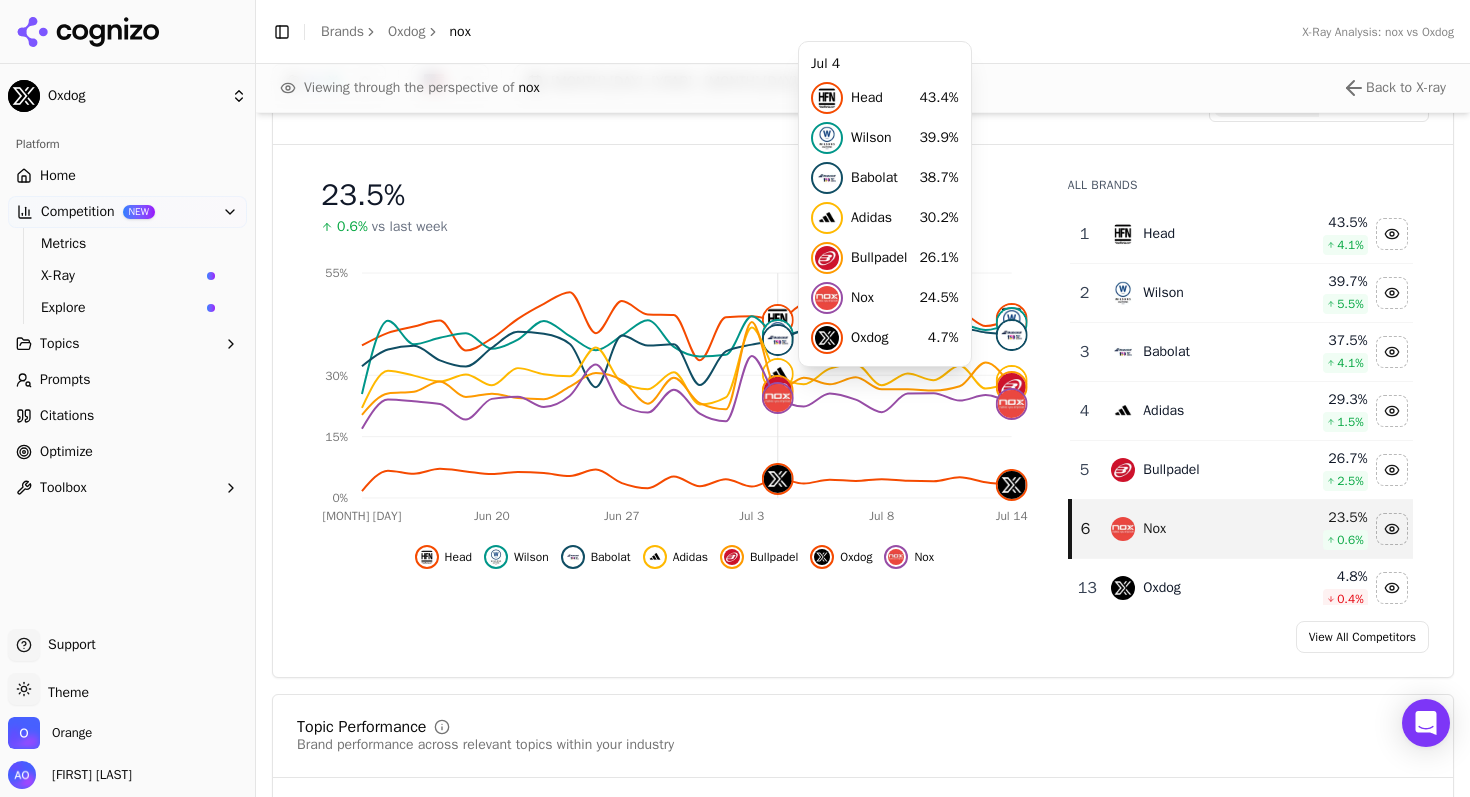 scroll, scrollTop: 257, scrollLeft: 0, axis: vertical 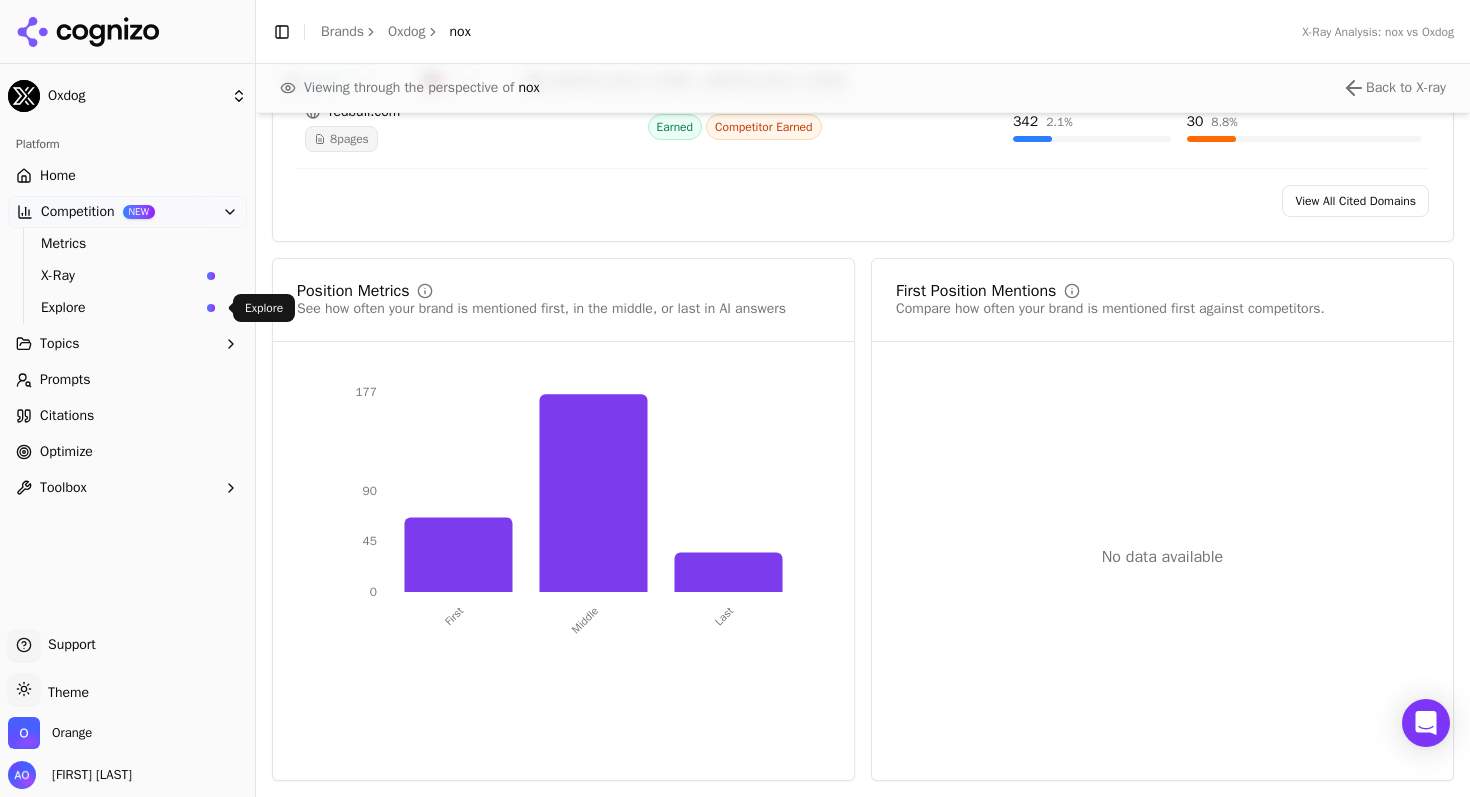 click on "Explore" at bounding box center [120, 308] 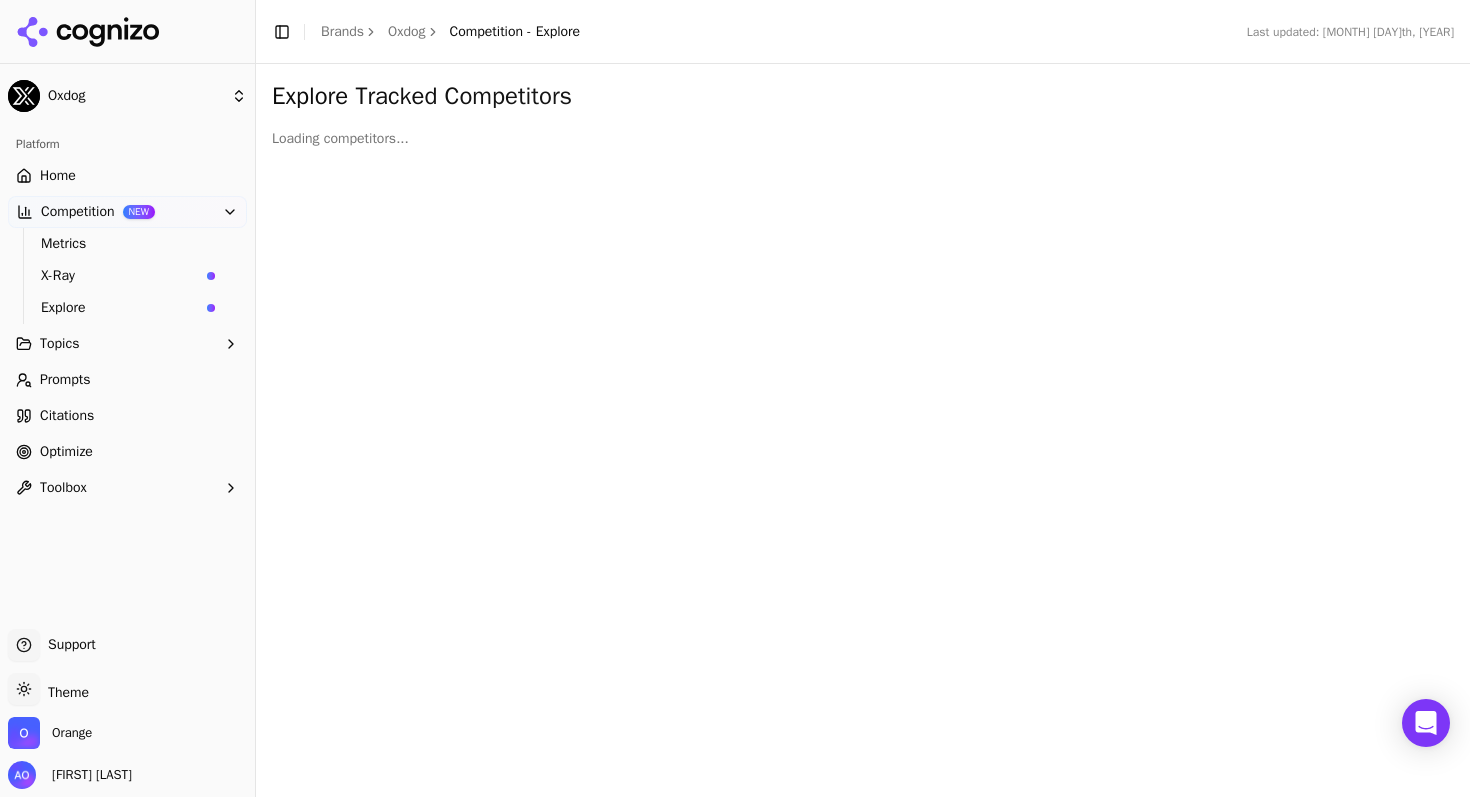 scroll, scrollTop: 0, scrollLeft: 0, axis: both 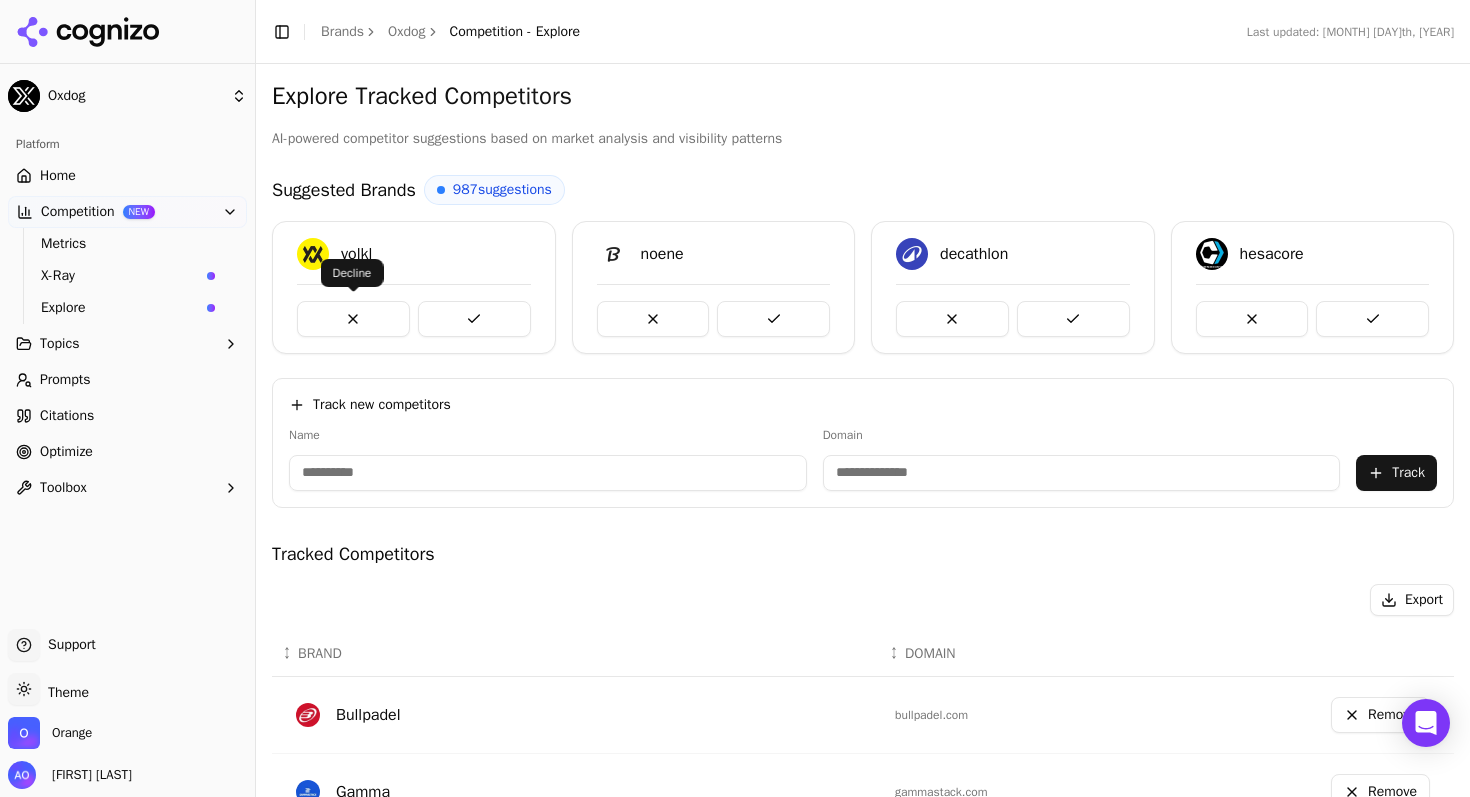 click at bounding box center [353, 319] 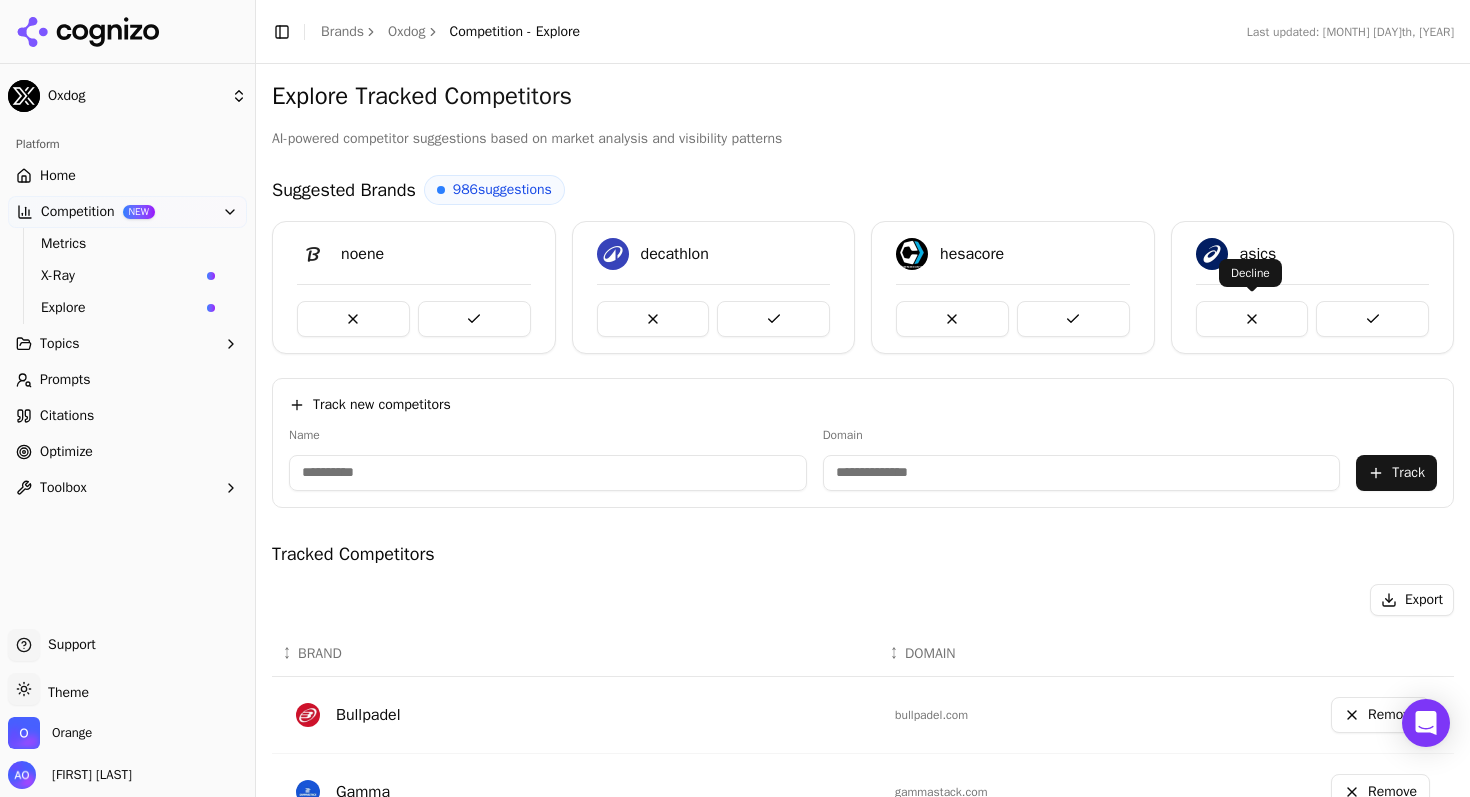 click at bounding box center (1252, 319) 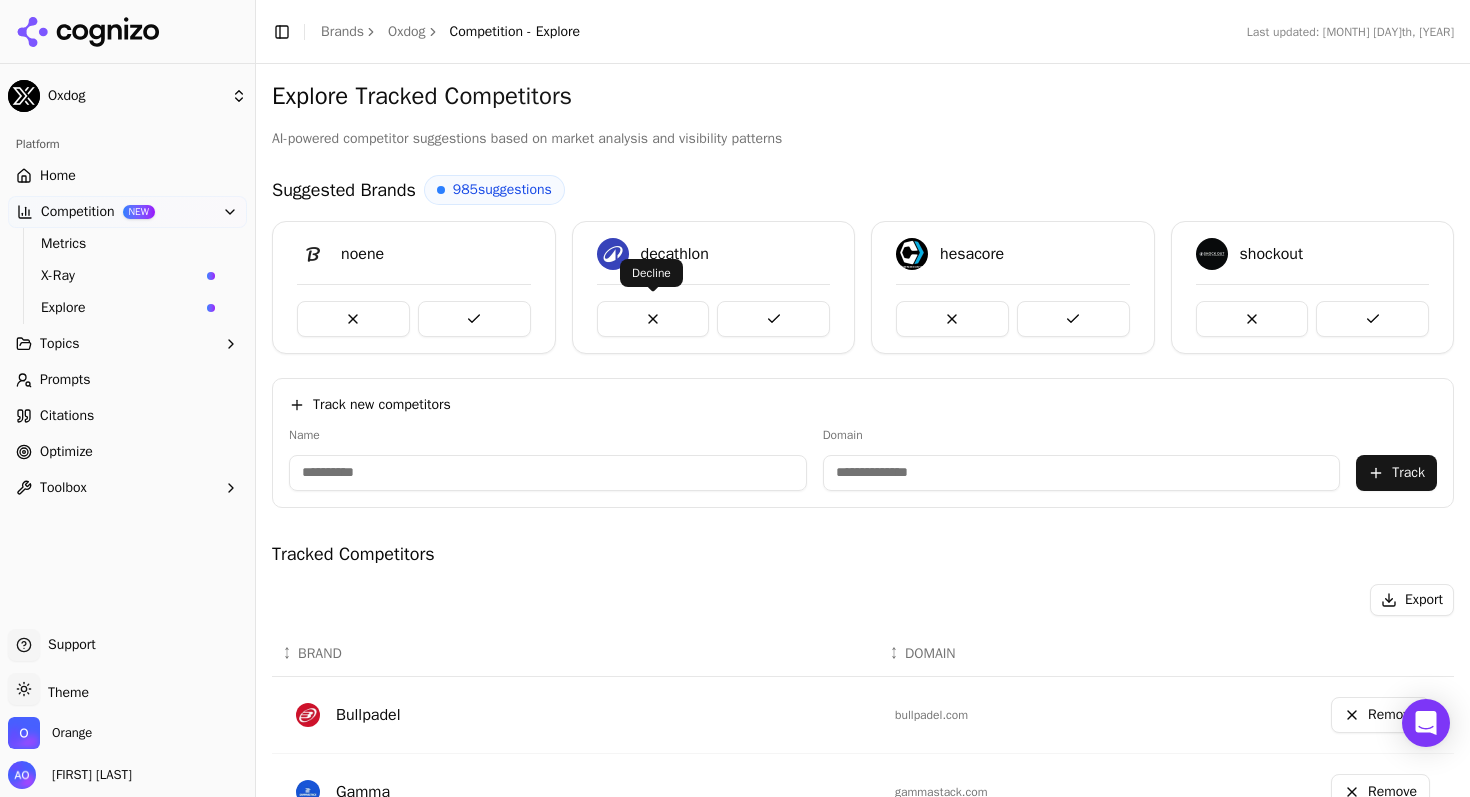 click at bounding box center [653, 319] 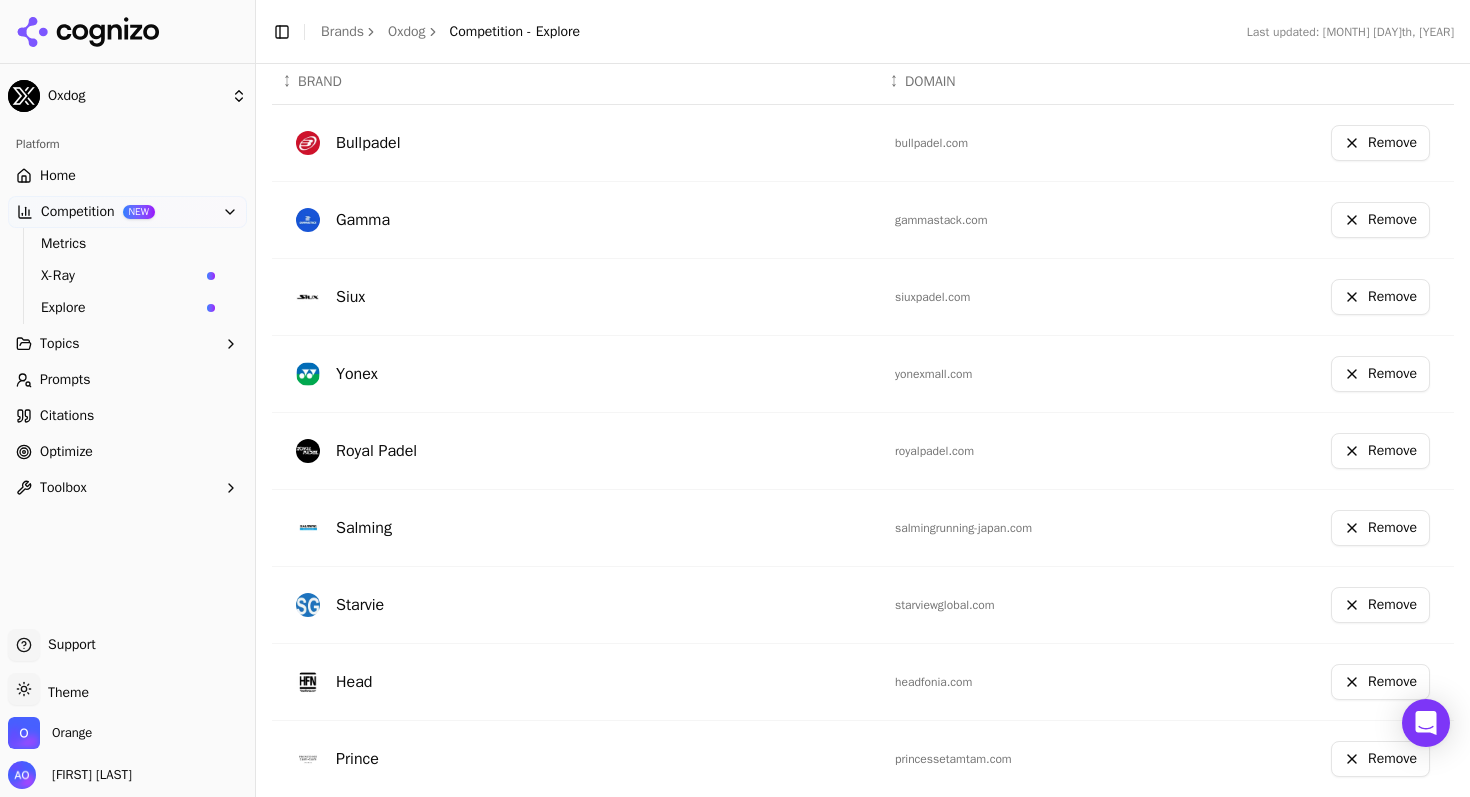 scroll, scrollTop: 568, scrollLeft: 0, axis: vertical 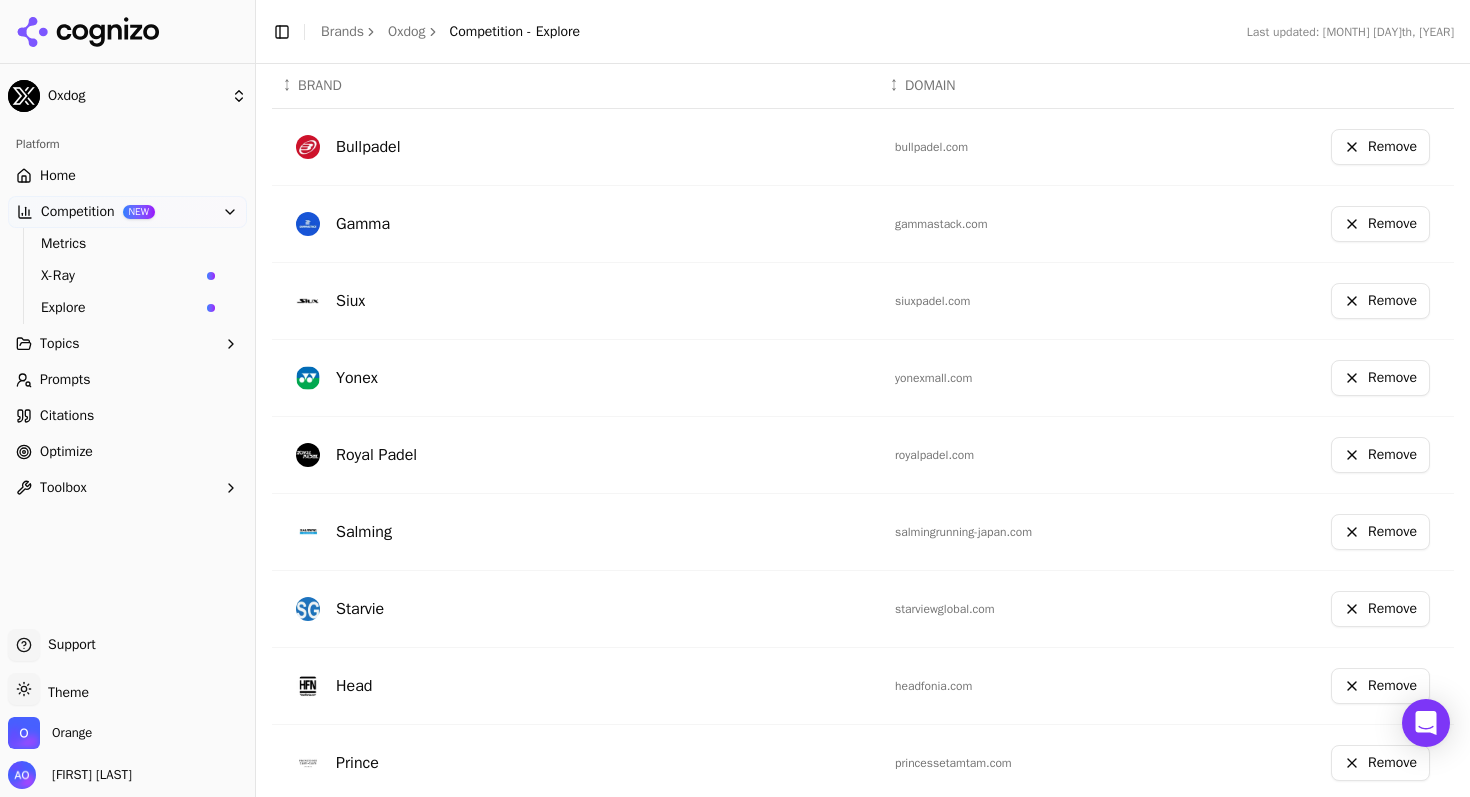click on "royalpadel.com" at bounding box center [1007, 455] 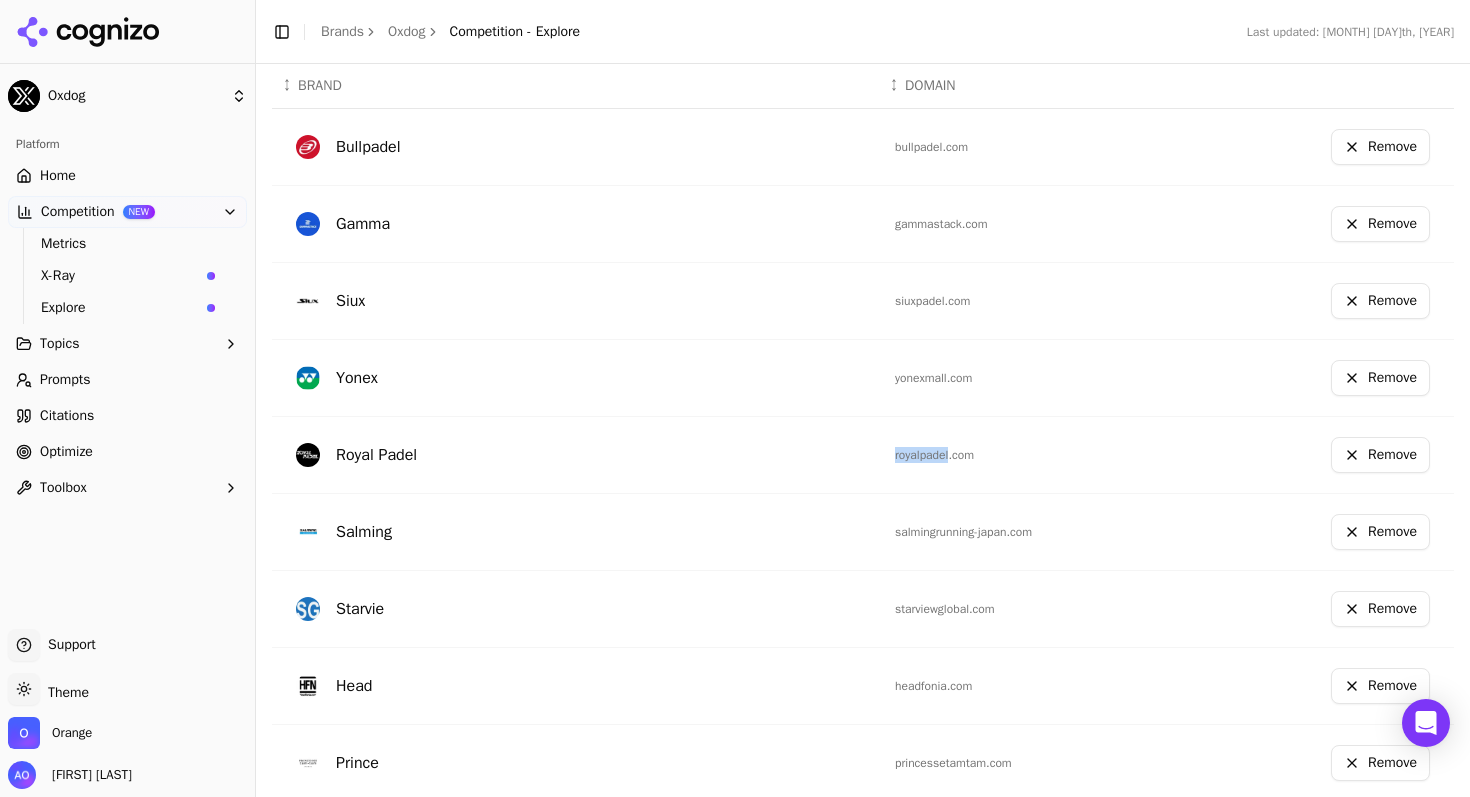 click on "royalpadel.com" at bounding box center [1007, 455] 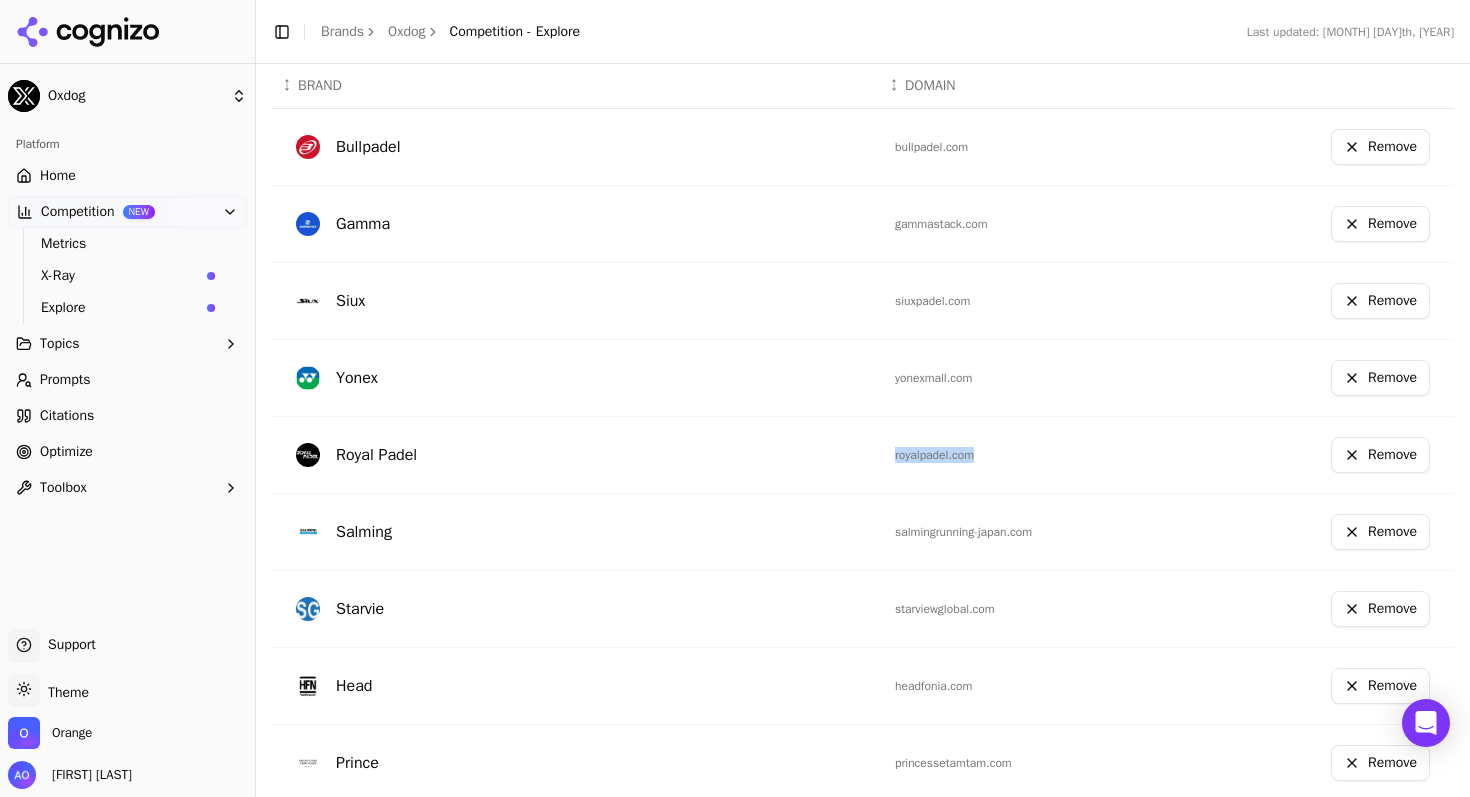 copy on "royalpadel.com" 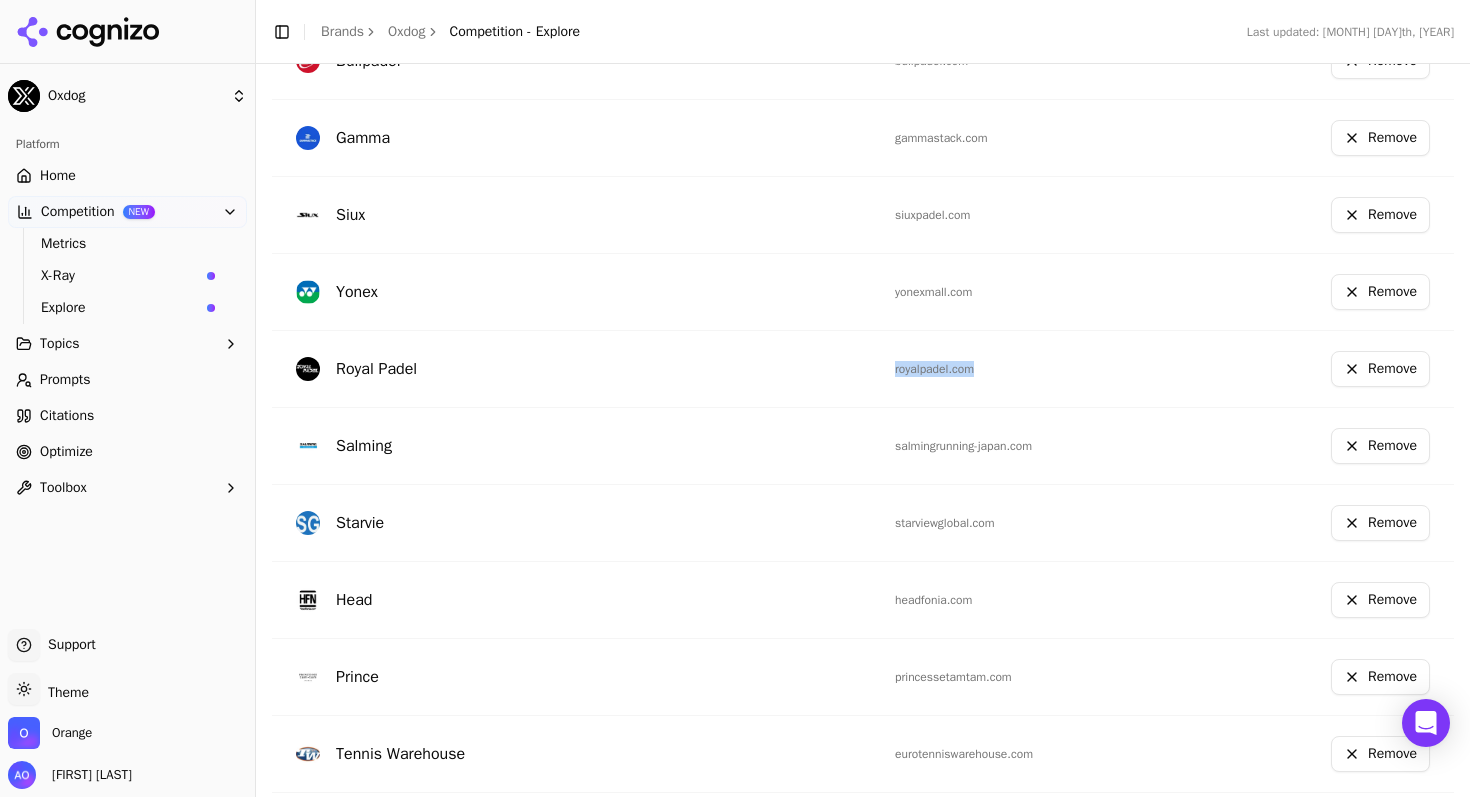 scroll, scrollTop: 714, scrollLeft: 0, axis: vertical 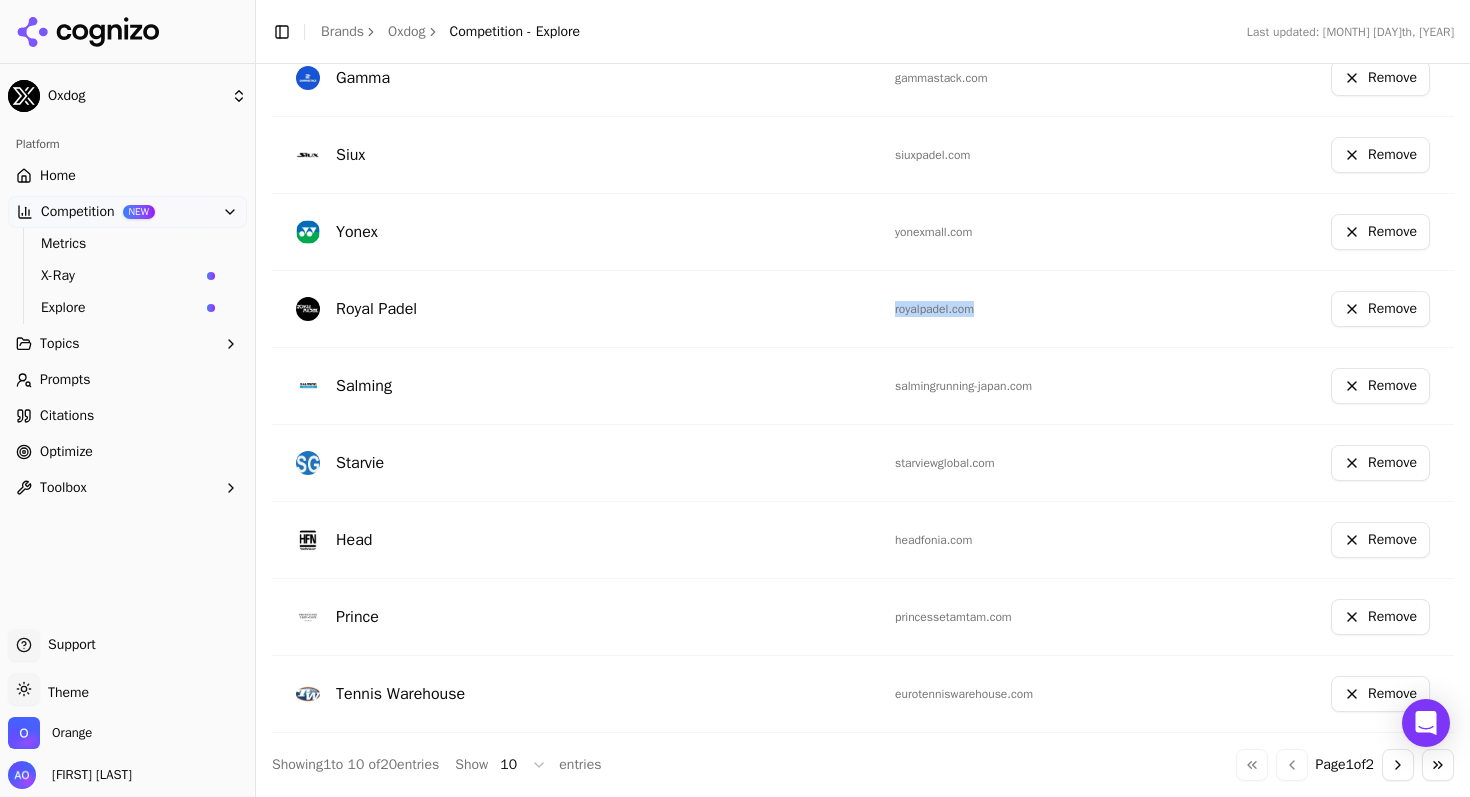 click on "starviewglobal.com" at bounding box center [1007, 463] 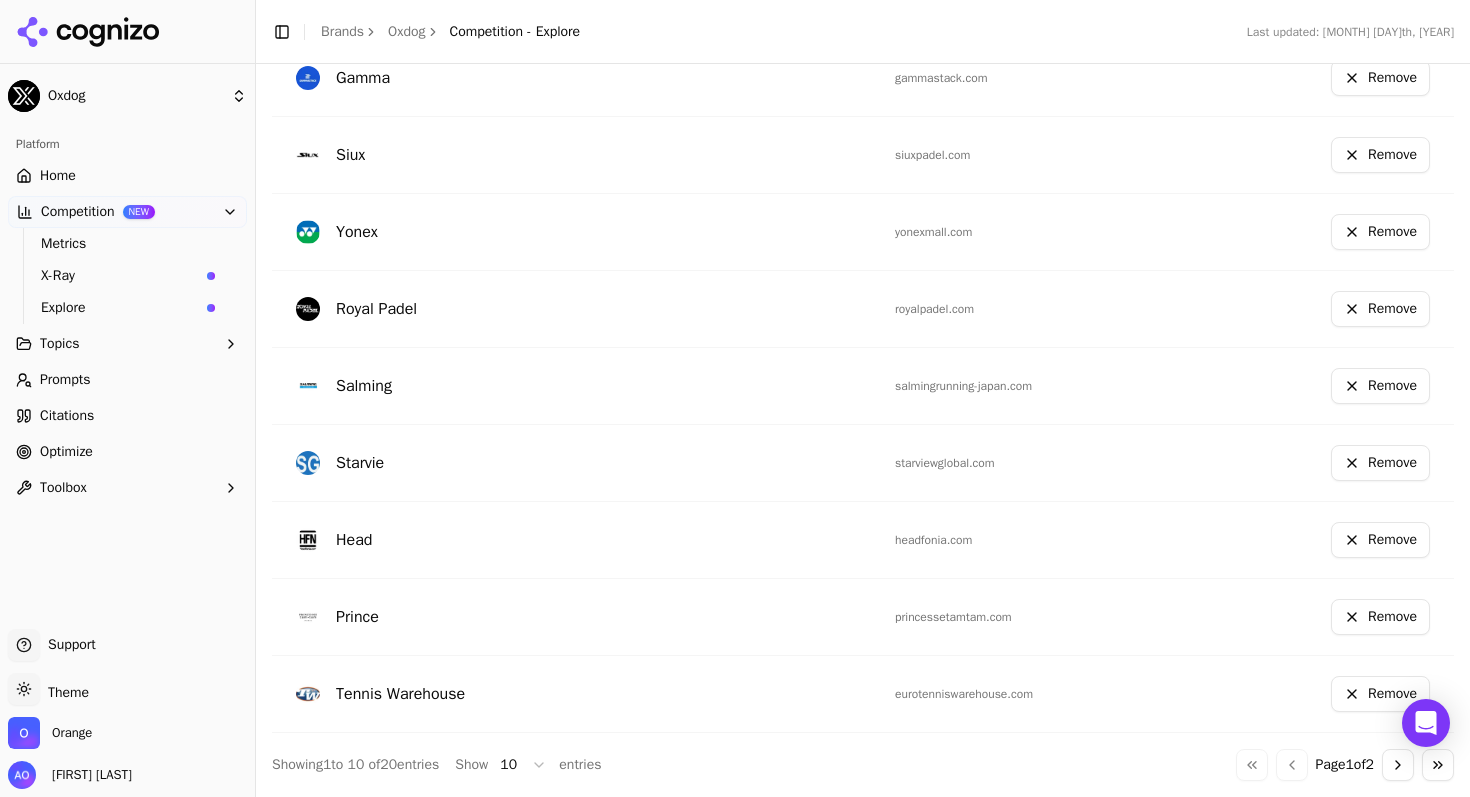 click on "starviewglobal.com" at bounding box center [1007, 463] 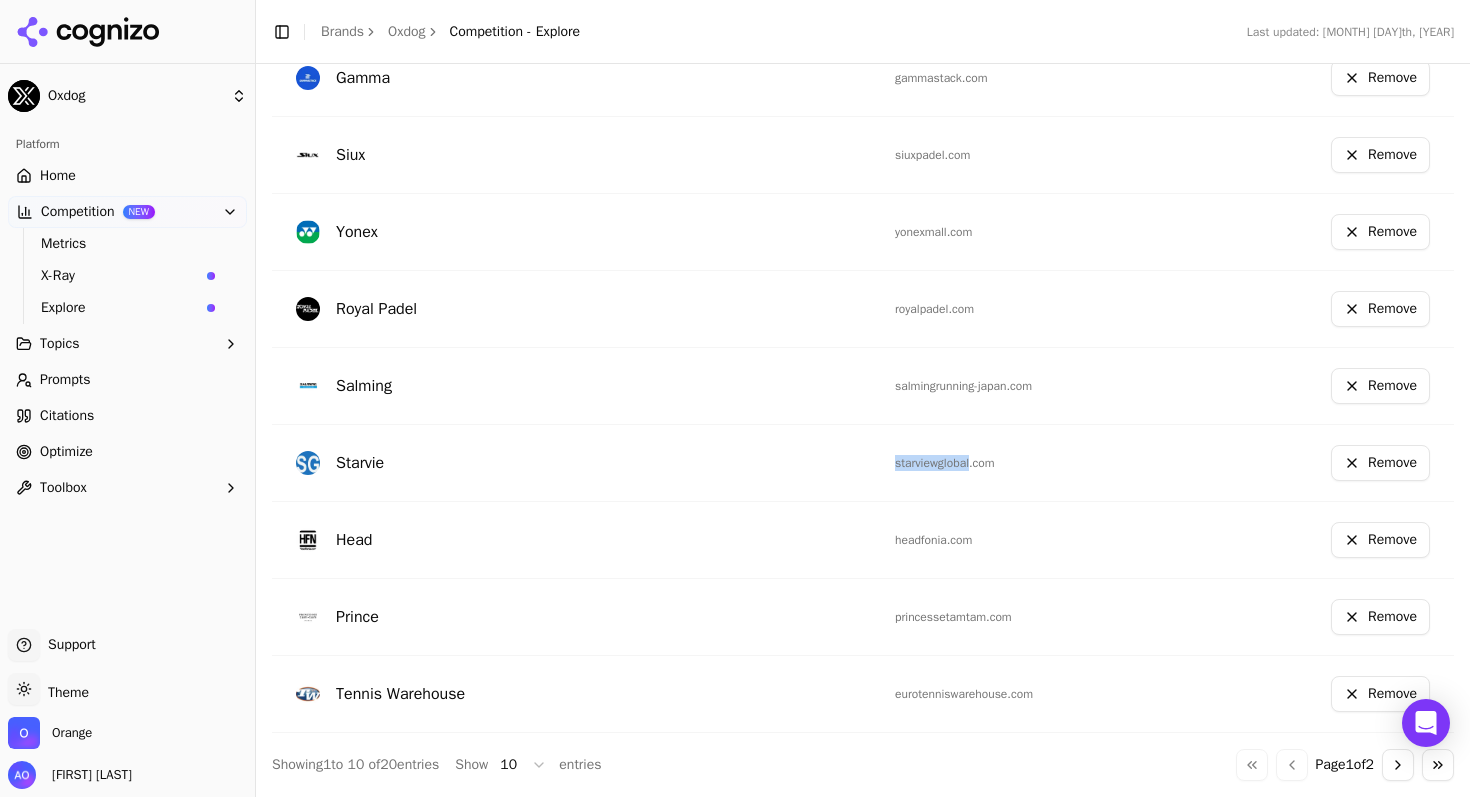 click on "starviewglobal.com" at bounding box center [1007, 463] 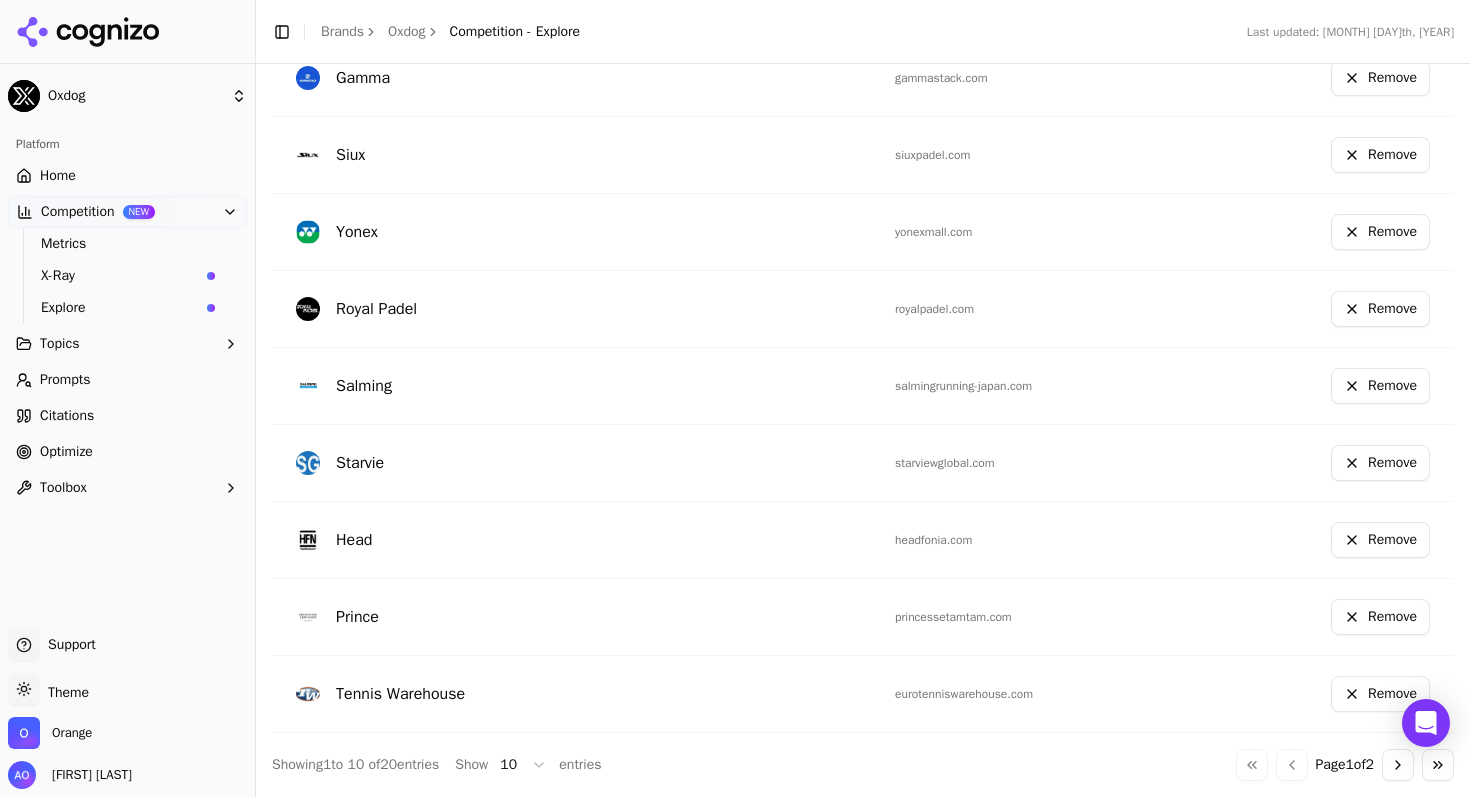 click on "starviewglobal.com" at bounding box center (1007, 463) 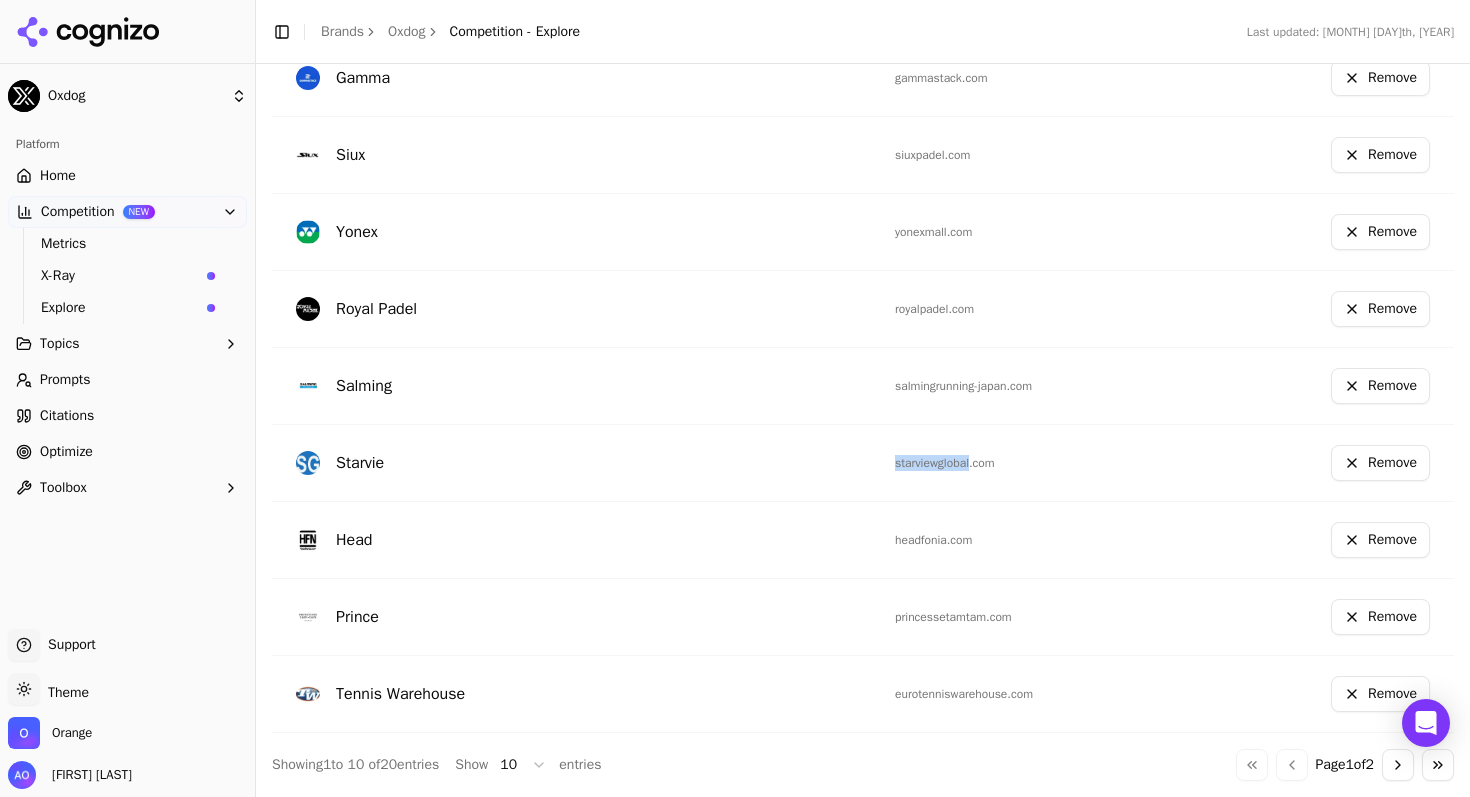 click on "starviewglobal.com" at bounding box center [1007, 463] 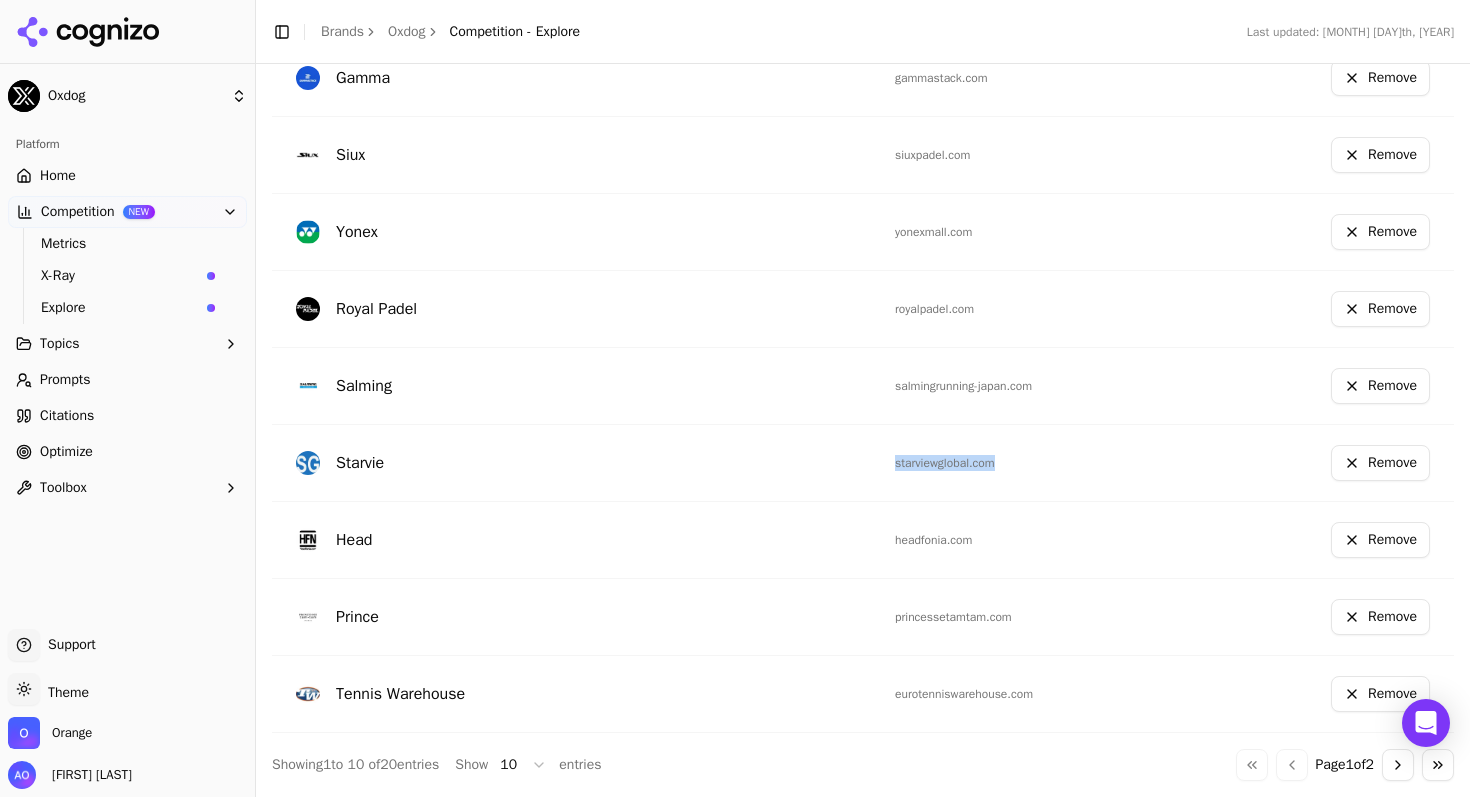 click on "Remove" at bounding box center (1380, 463) 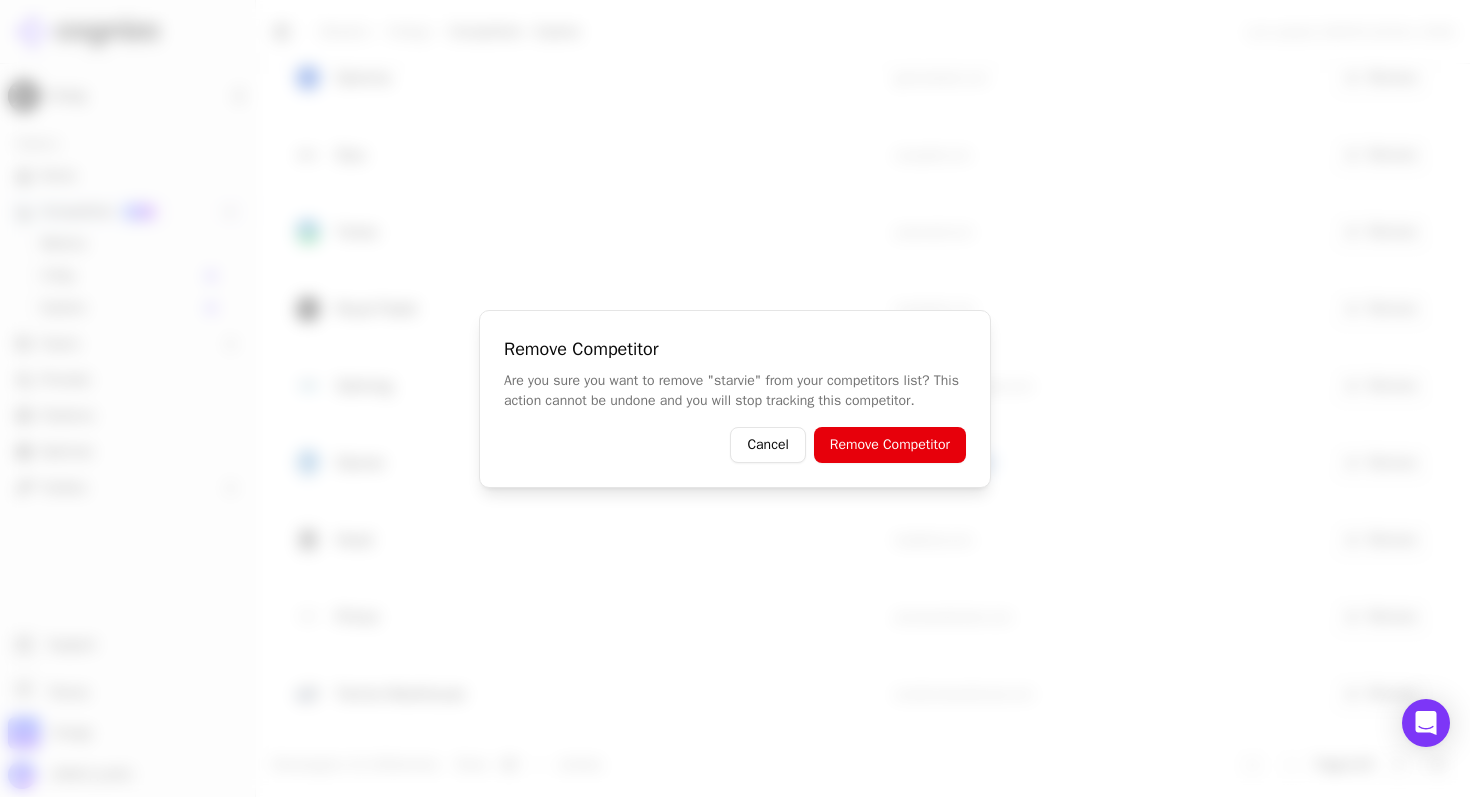 click on "Cancel" at bounding box center [767, 445] 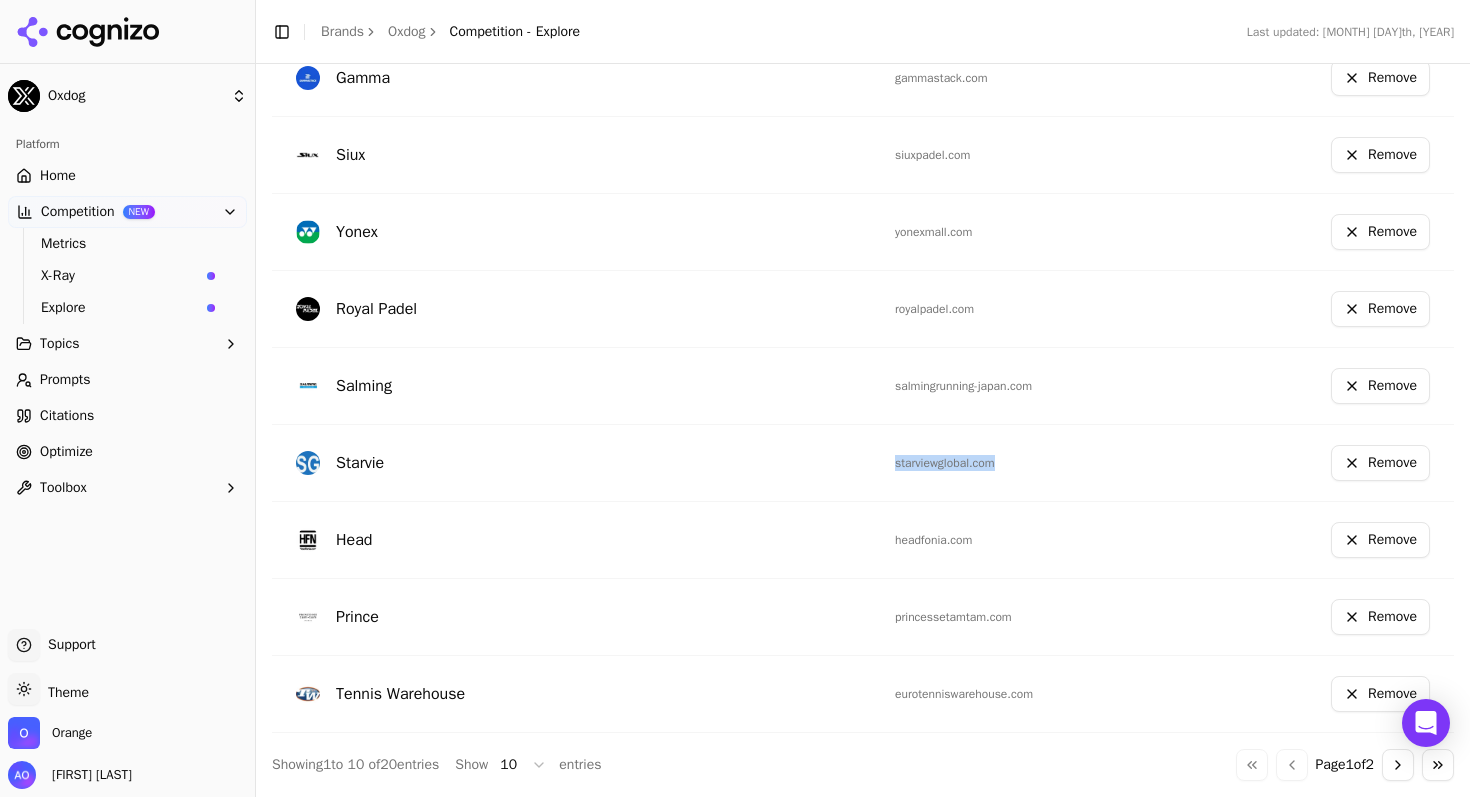 click on "yonexmall.com" at bounding box center [1007, 232] 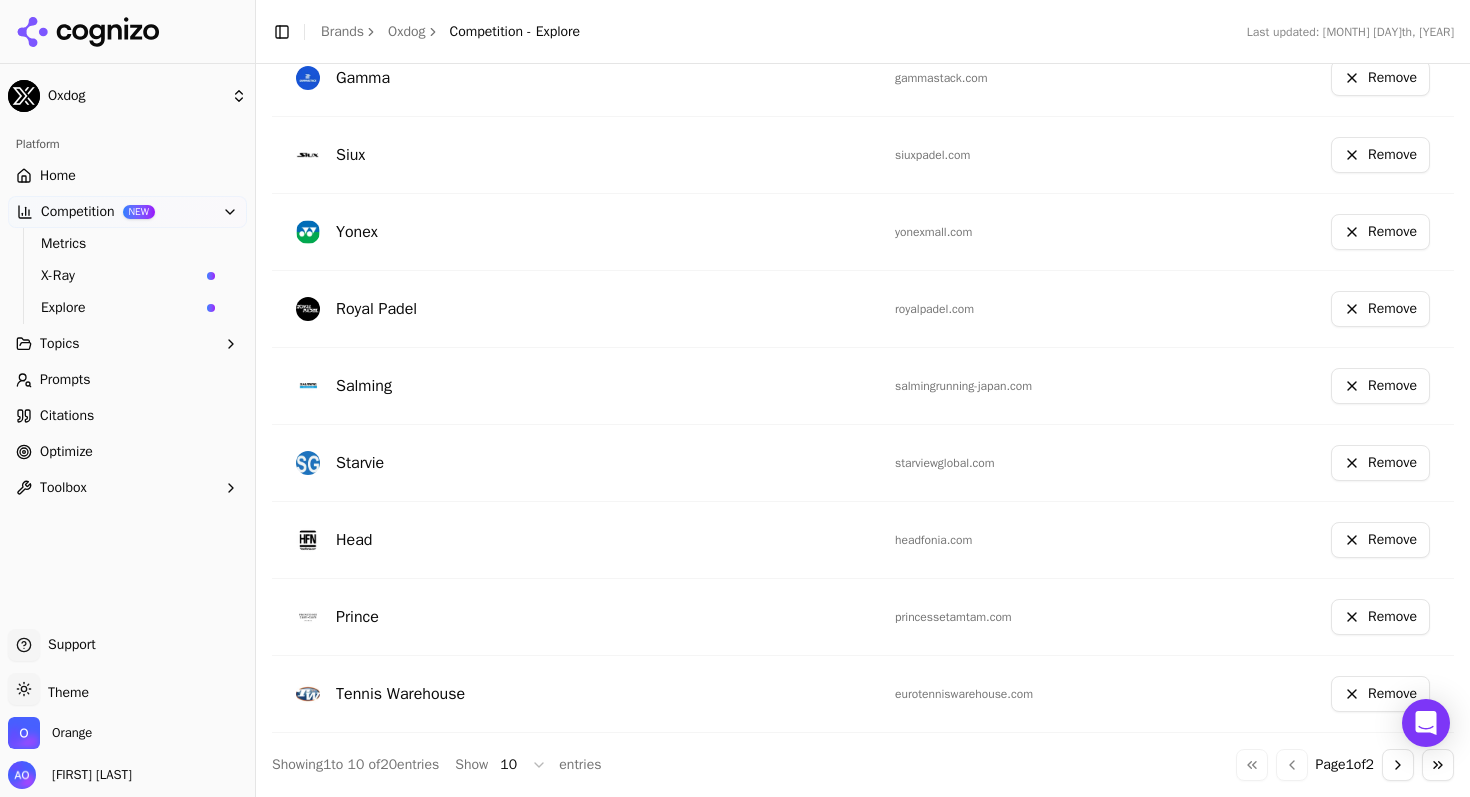 click on "yonexmall.com" at bounding box center [1007, 232] 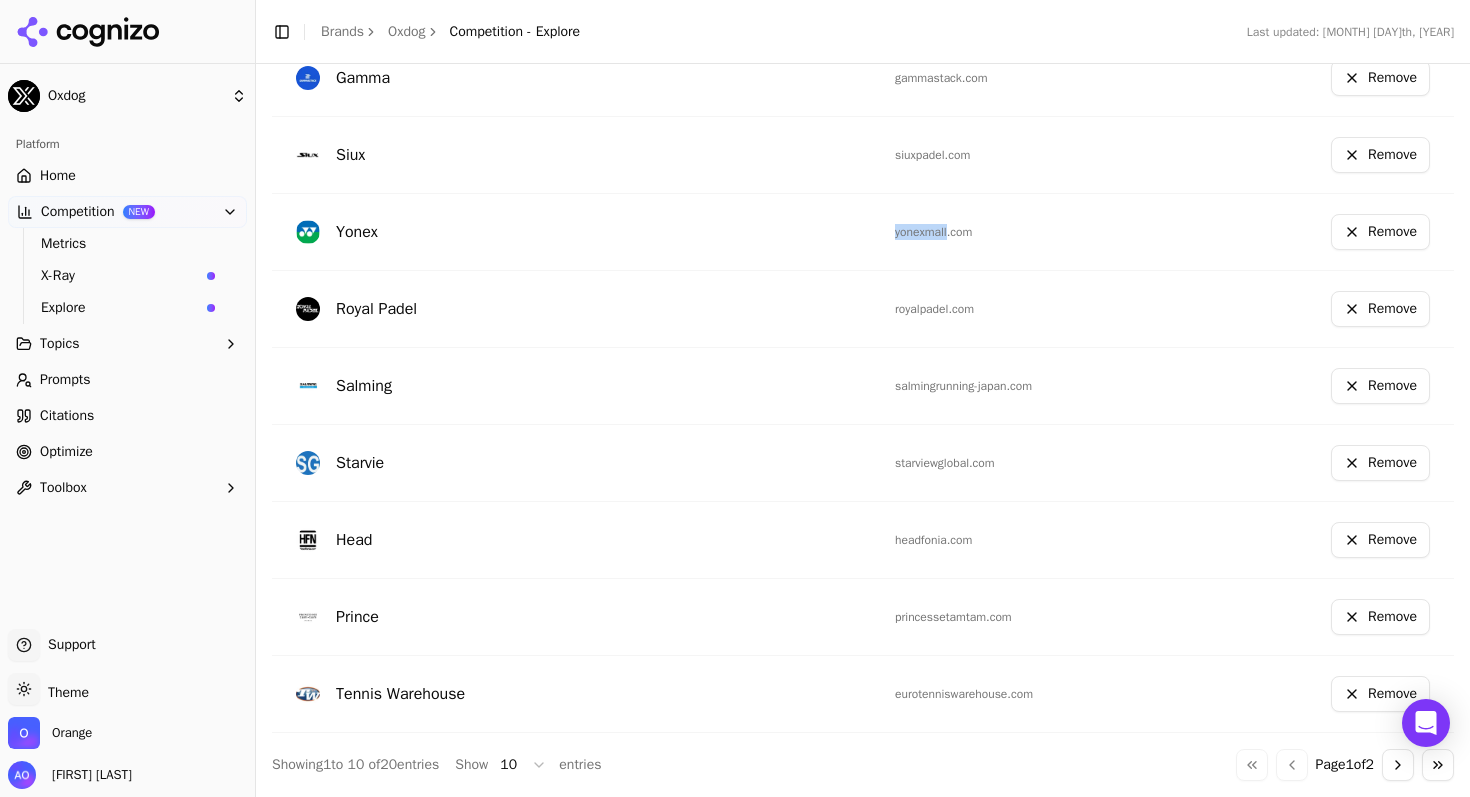 click on "yonexmall.com" at bounding box center (1007, 232) 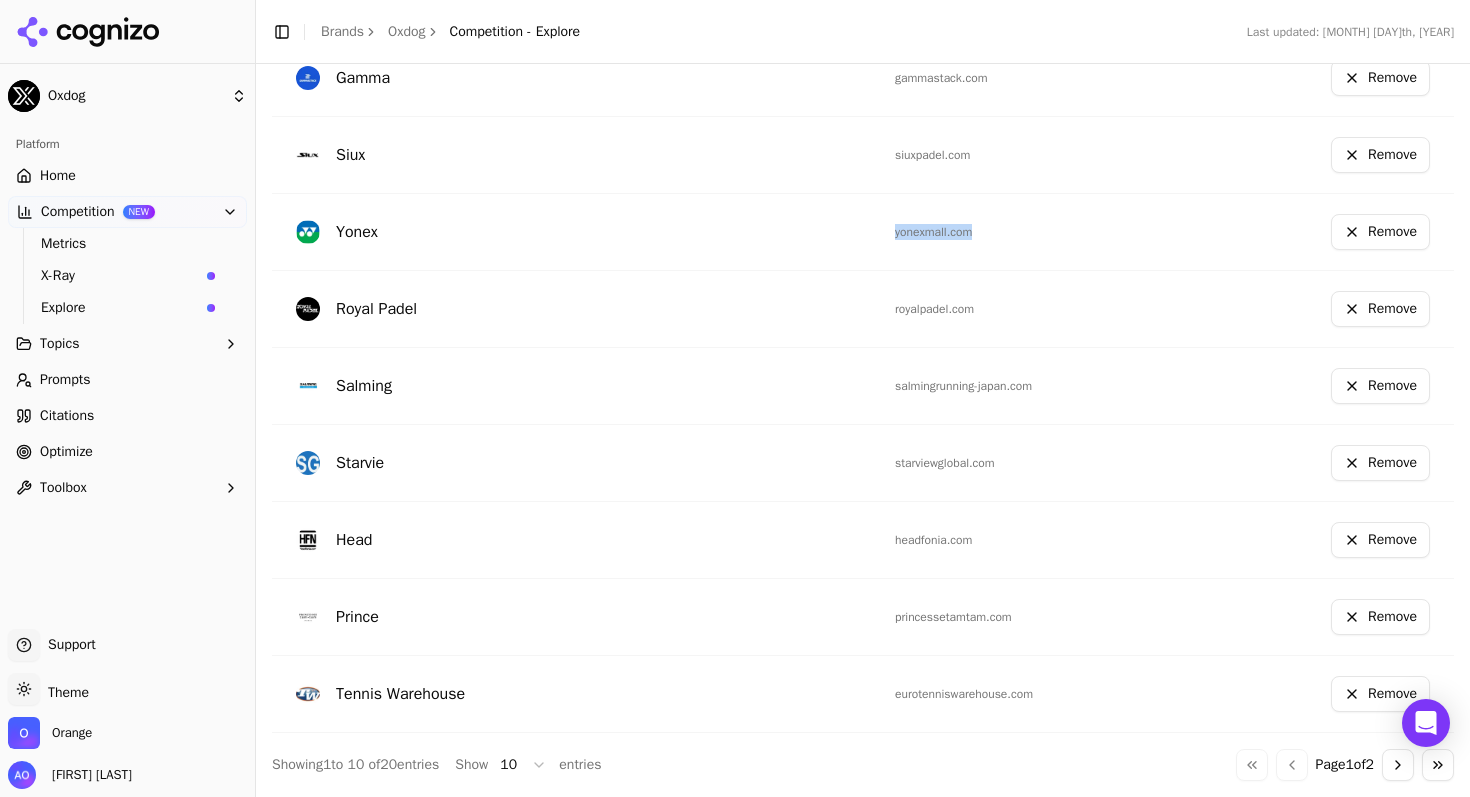 copy on "yonexmall.com" 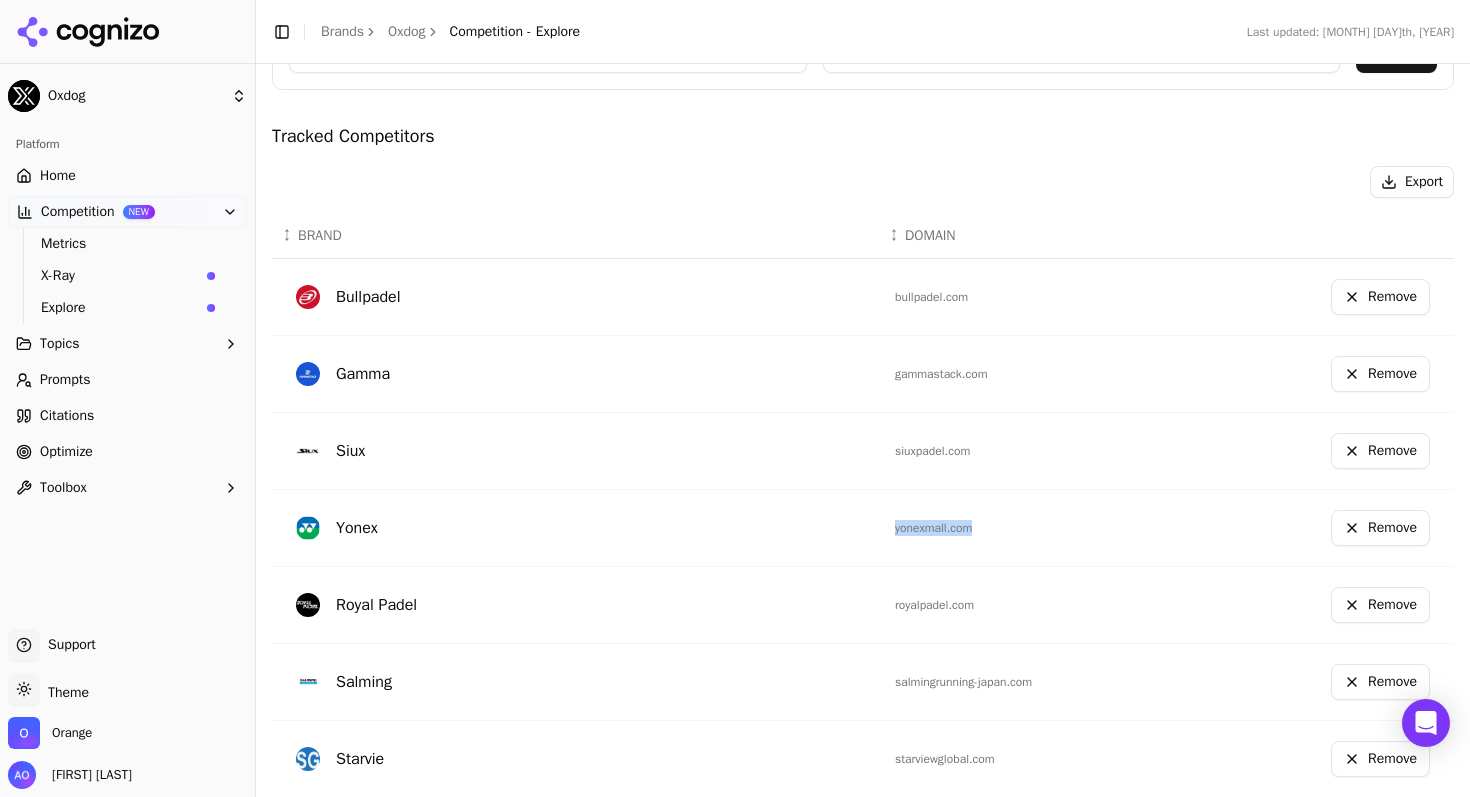 scroll, scrollTop: 413, scrollLeft: 0, axis: vertical 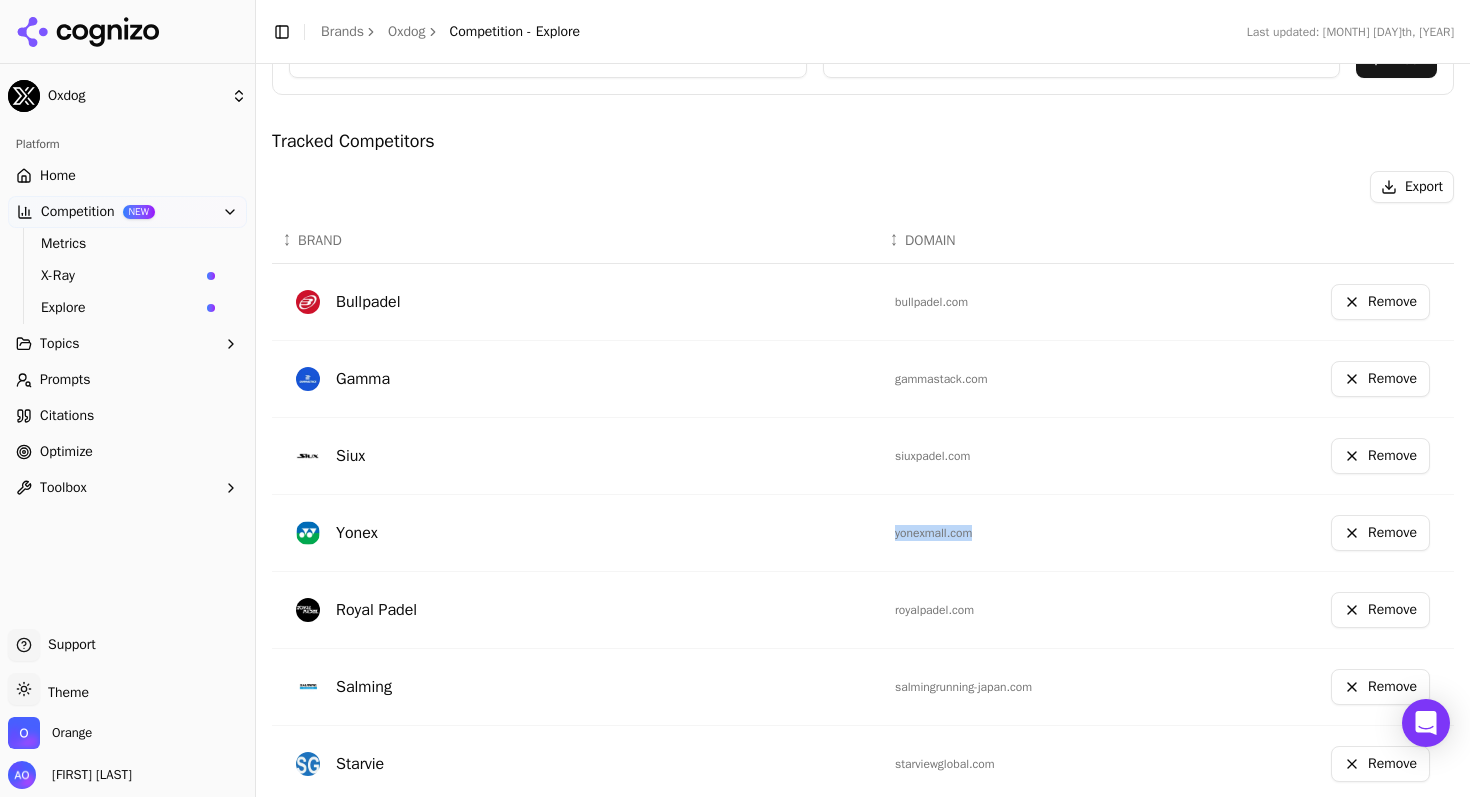 click on "gammastack.com" at bounding box center (1007, 379) 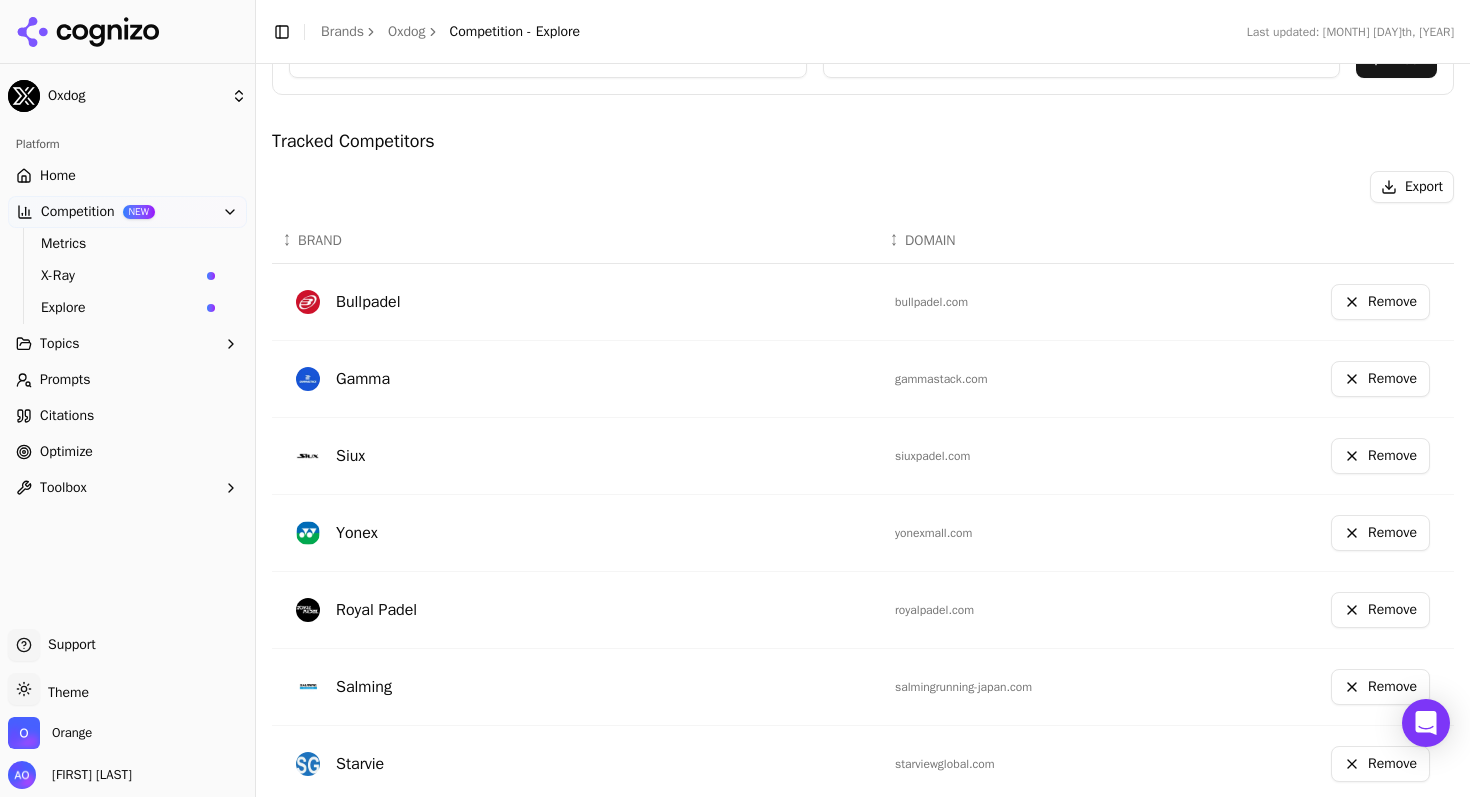 click on "gammastack.com" at bounding box center [1007, 379] 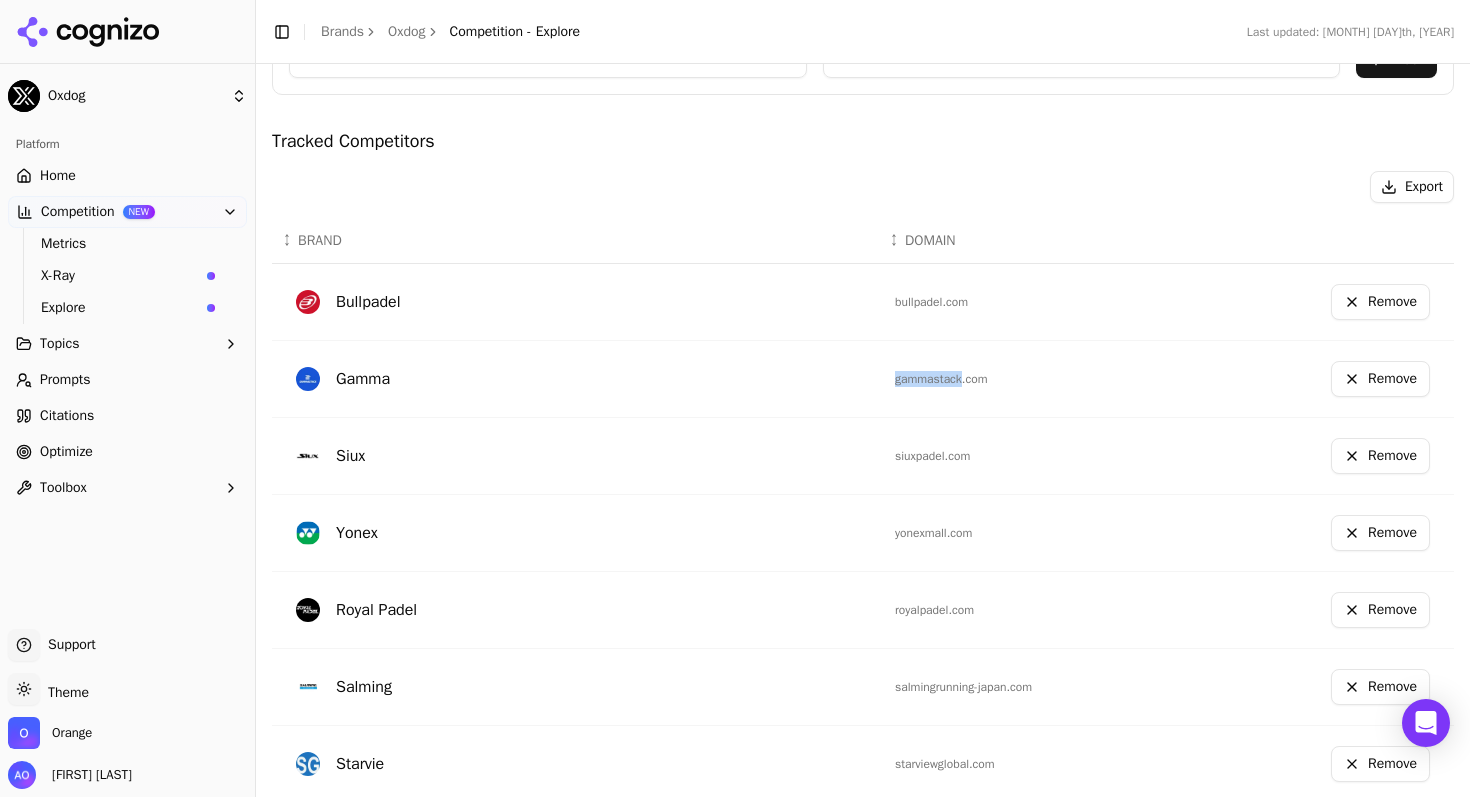 click on "gammastack.com" at bounding box center [1007, 379] 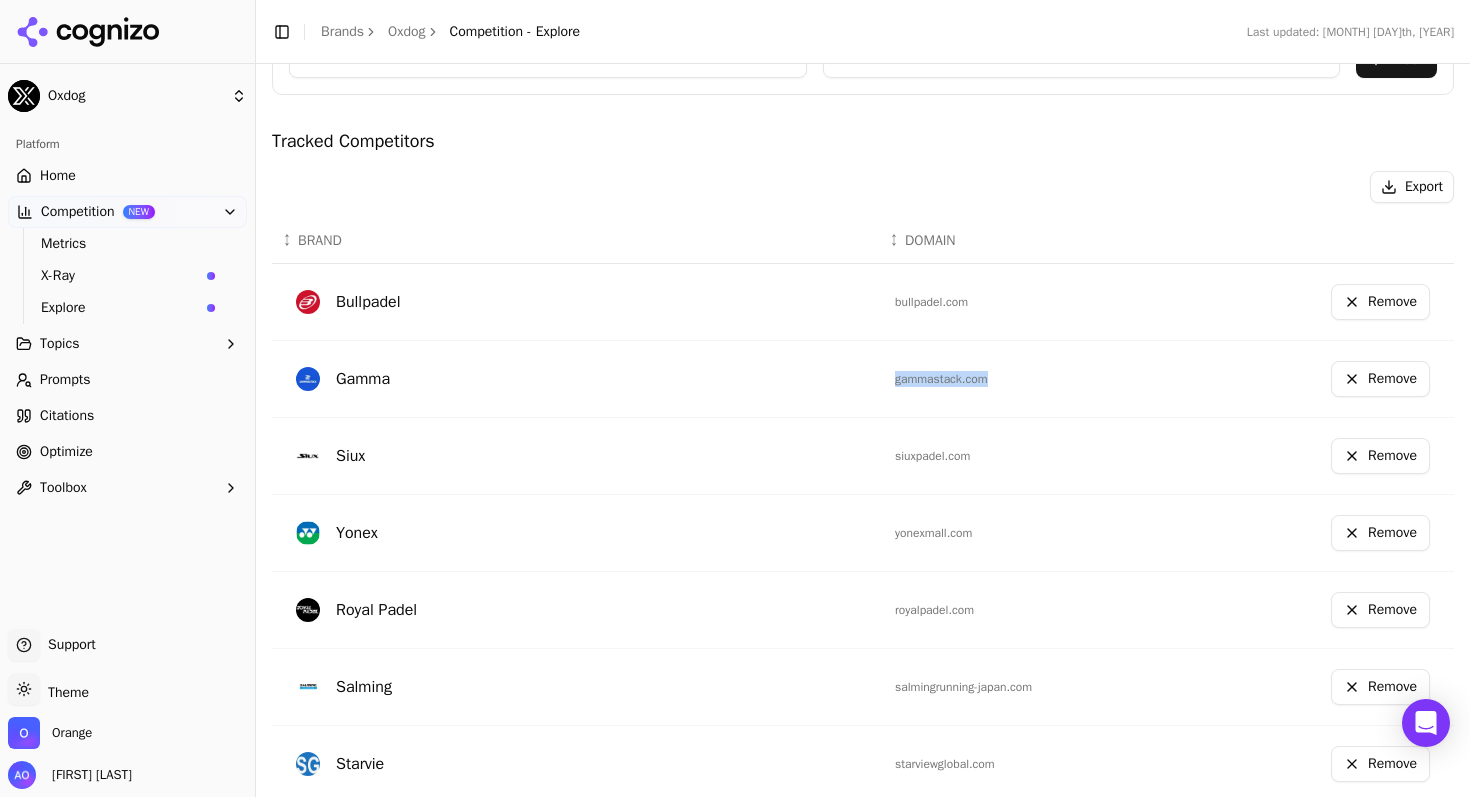 copy on "gammastack.com" 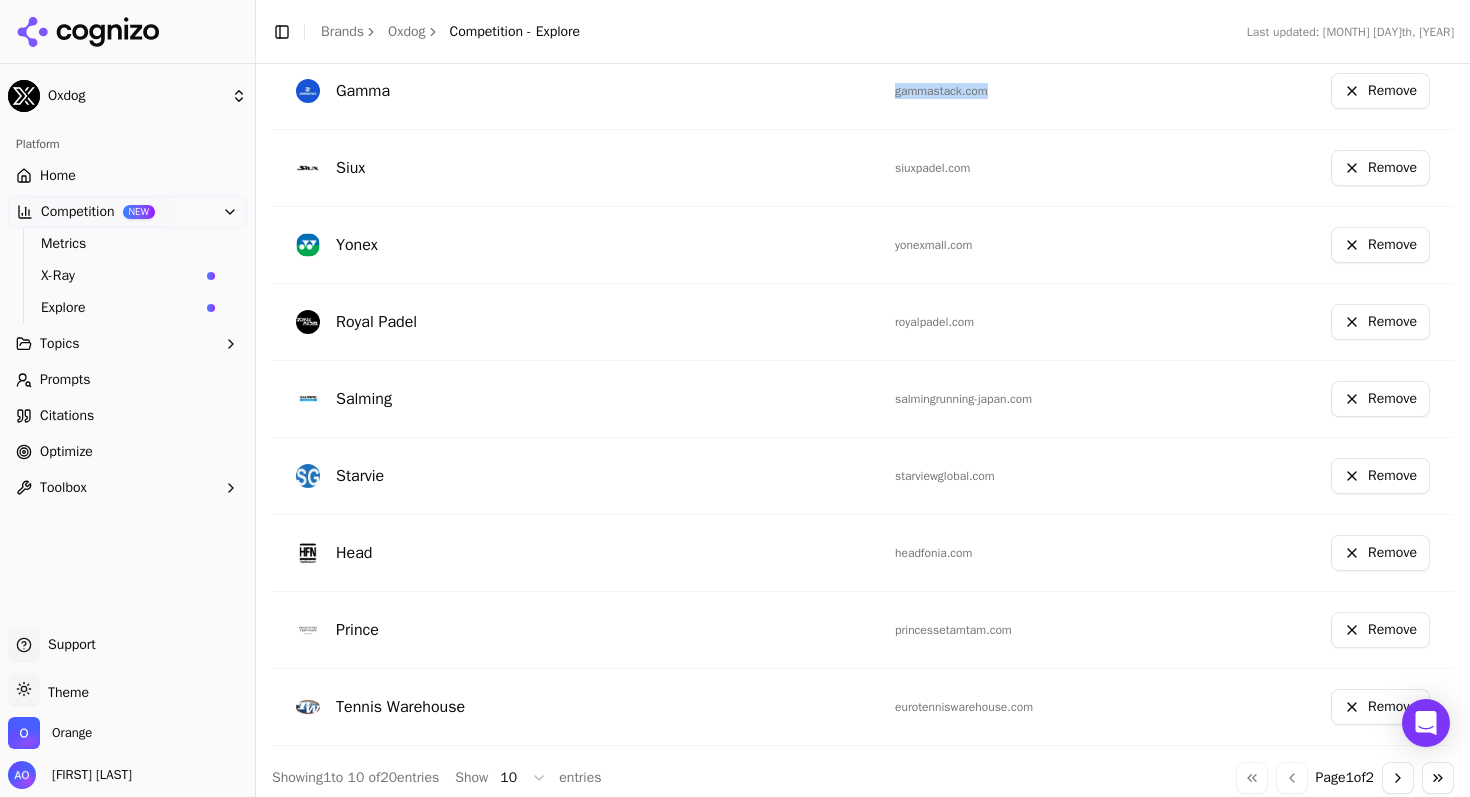 scroll, scrollTop: 714, scrollLeft: 0, axis: vertical 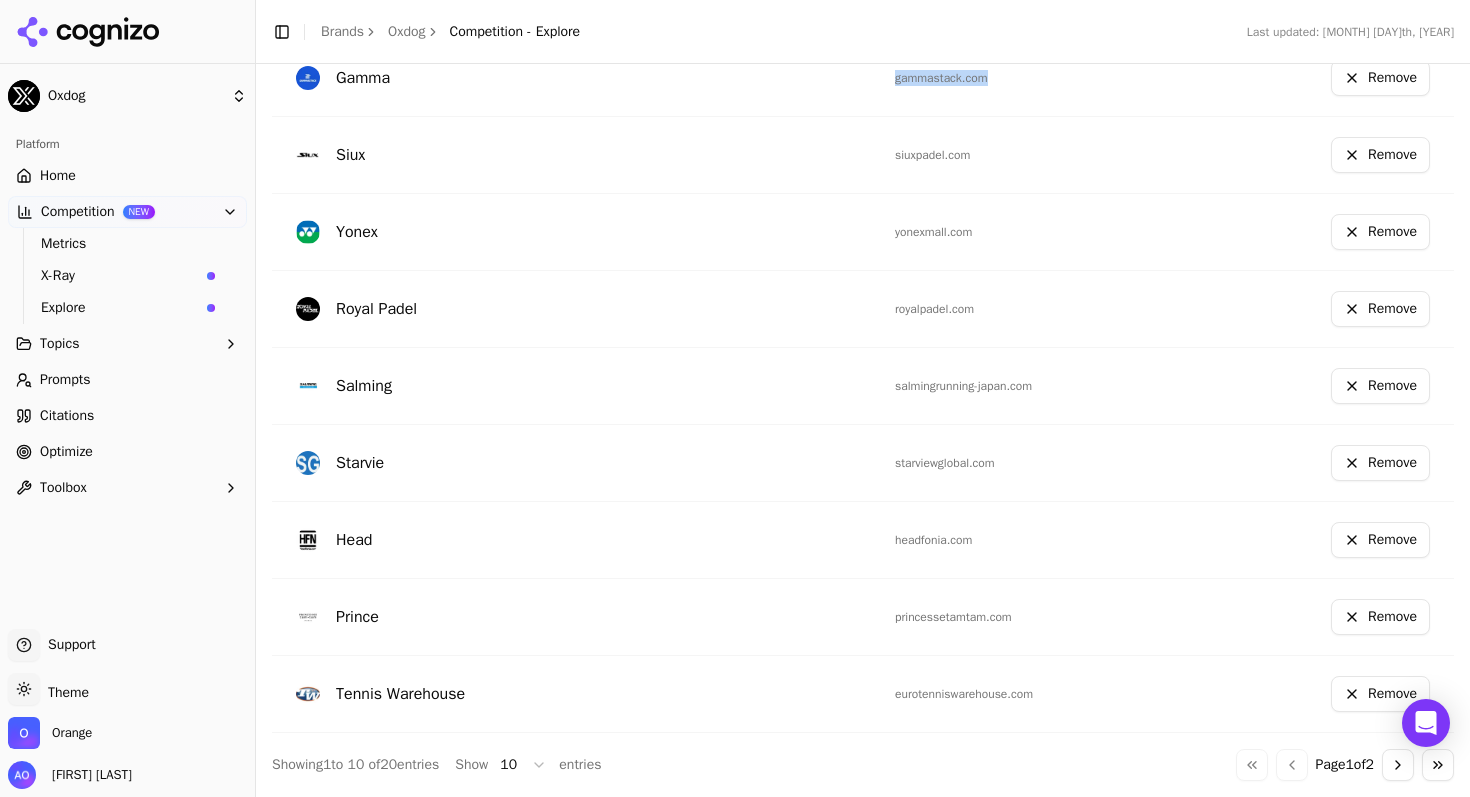 click on "princessetamtam.com" at bounding box center (1007, 617) 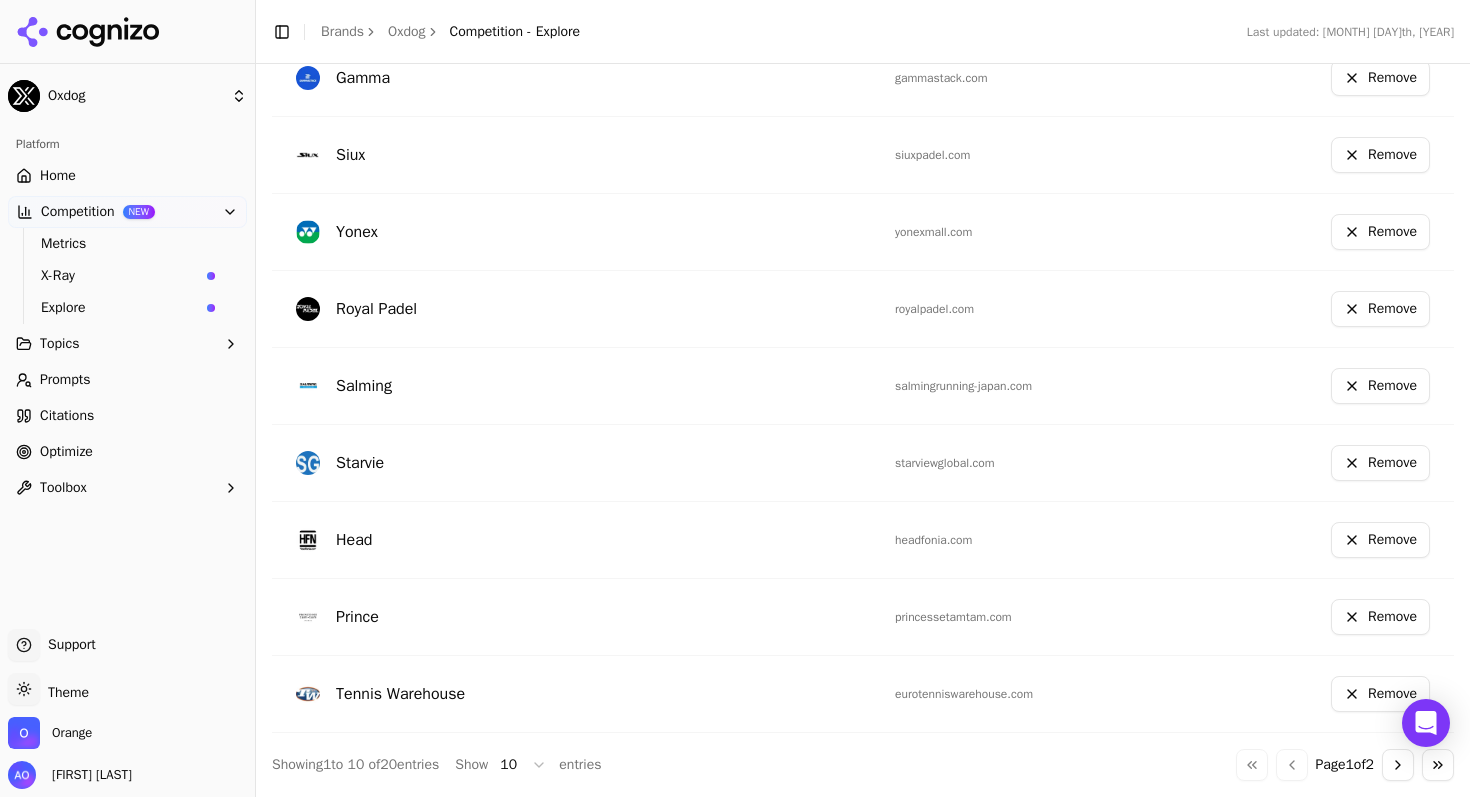 click on "princessetamtam.com" at bounding box center (1007, 617) 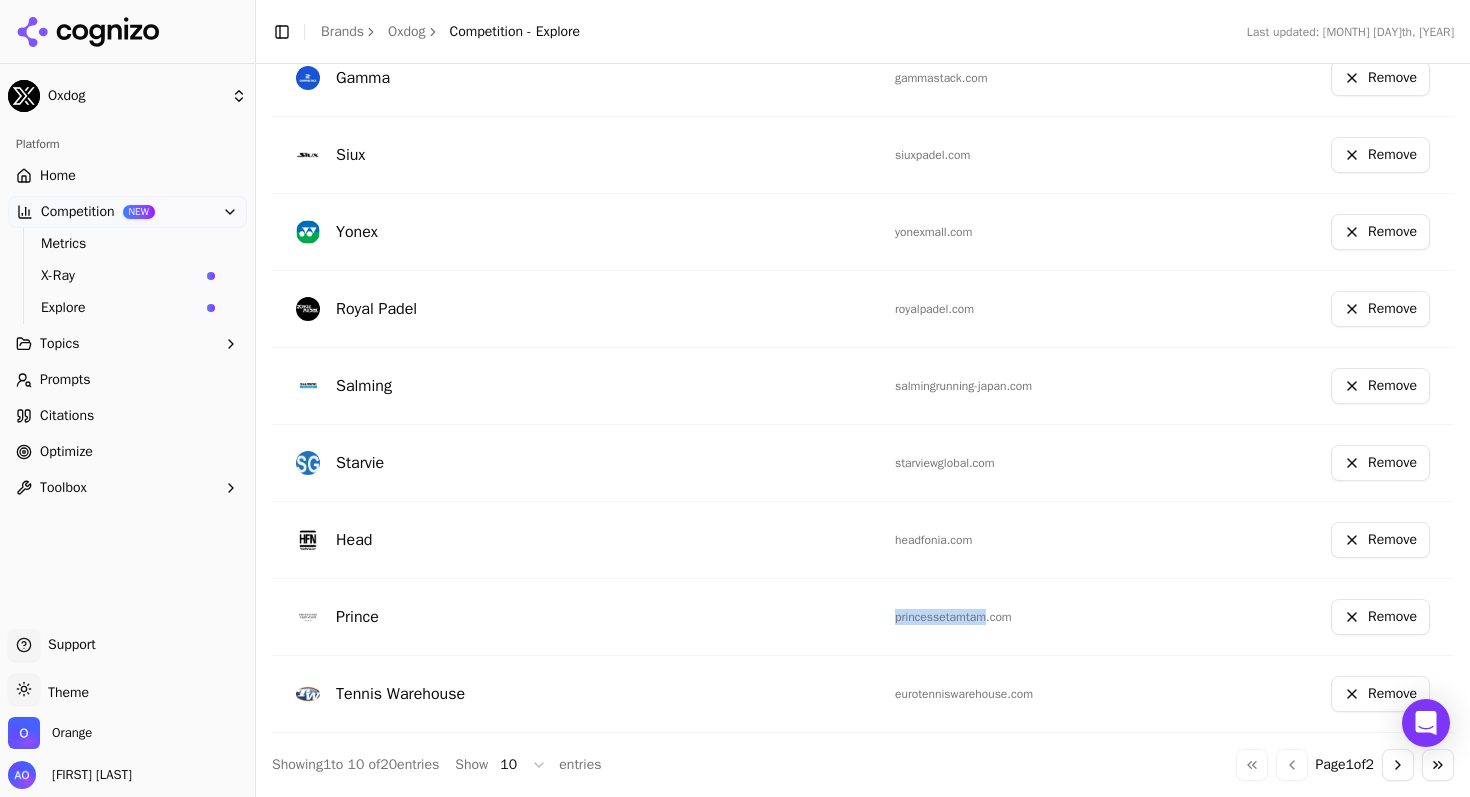 click on "princessetamtam.com" at bounding box center (1007, 617) 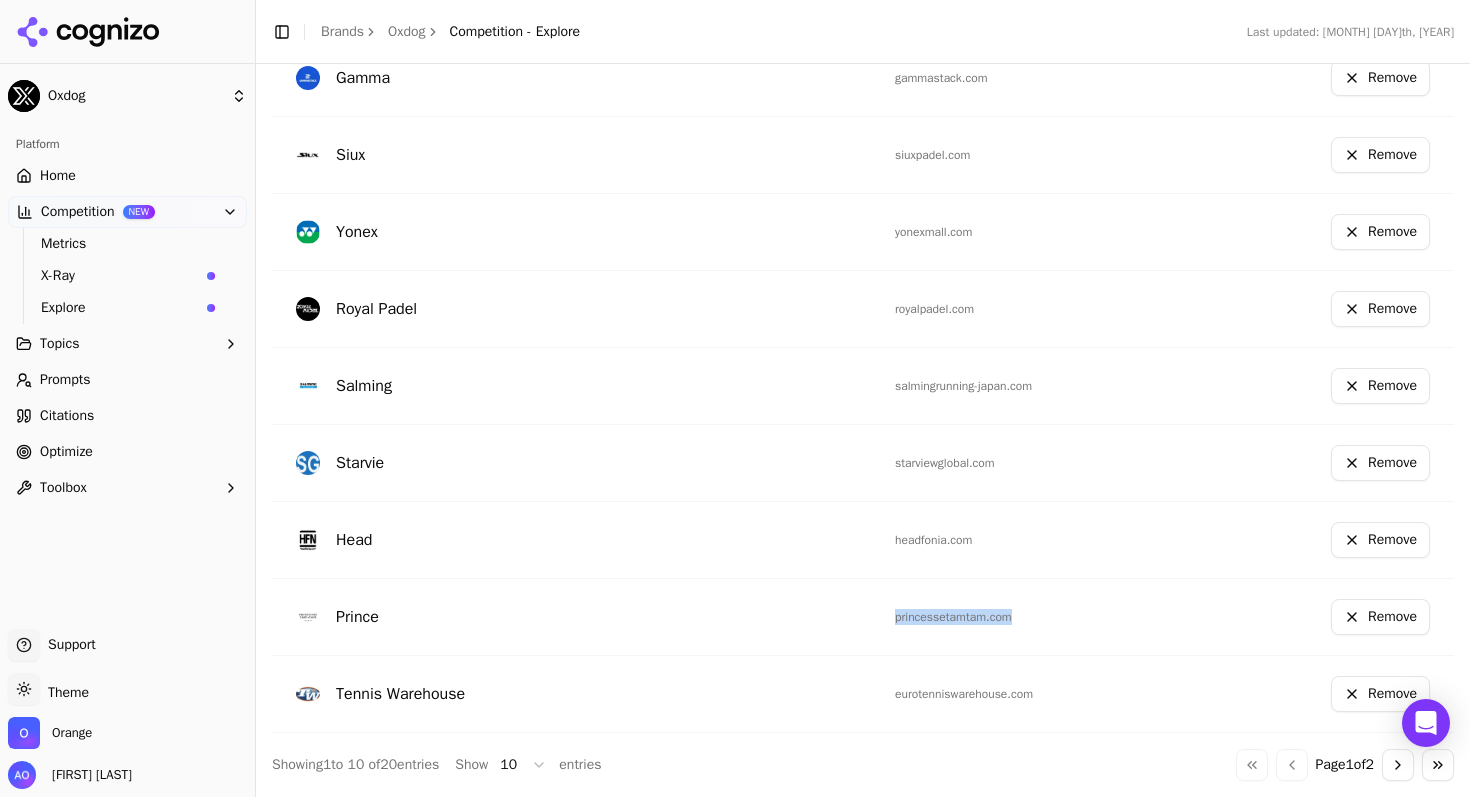 copy on "princessetamtam.com" 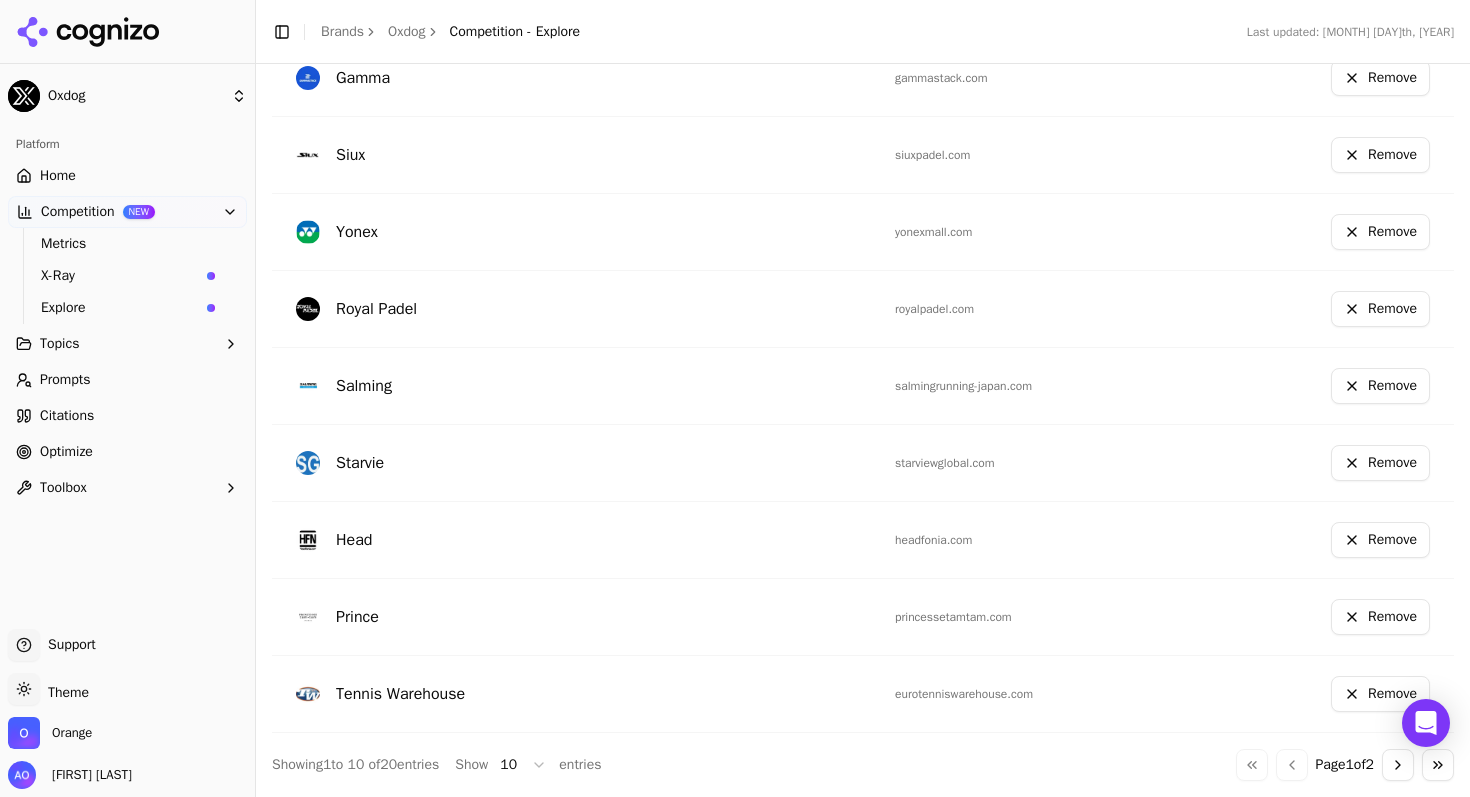 click on "salmingrunning-japan.com" at bounding box center (1007, 386) 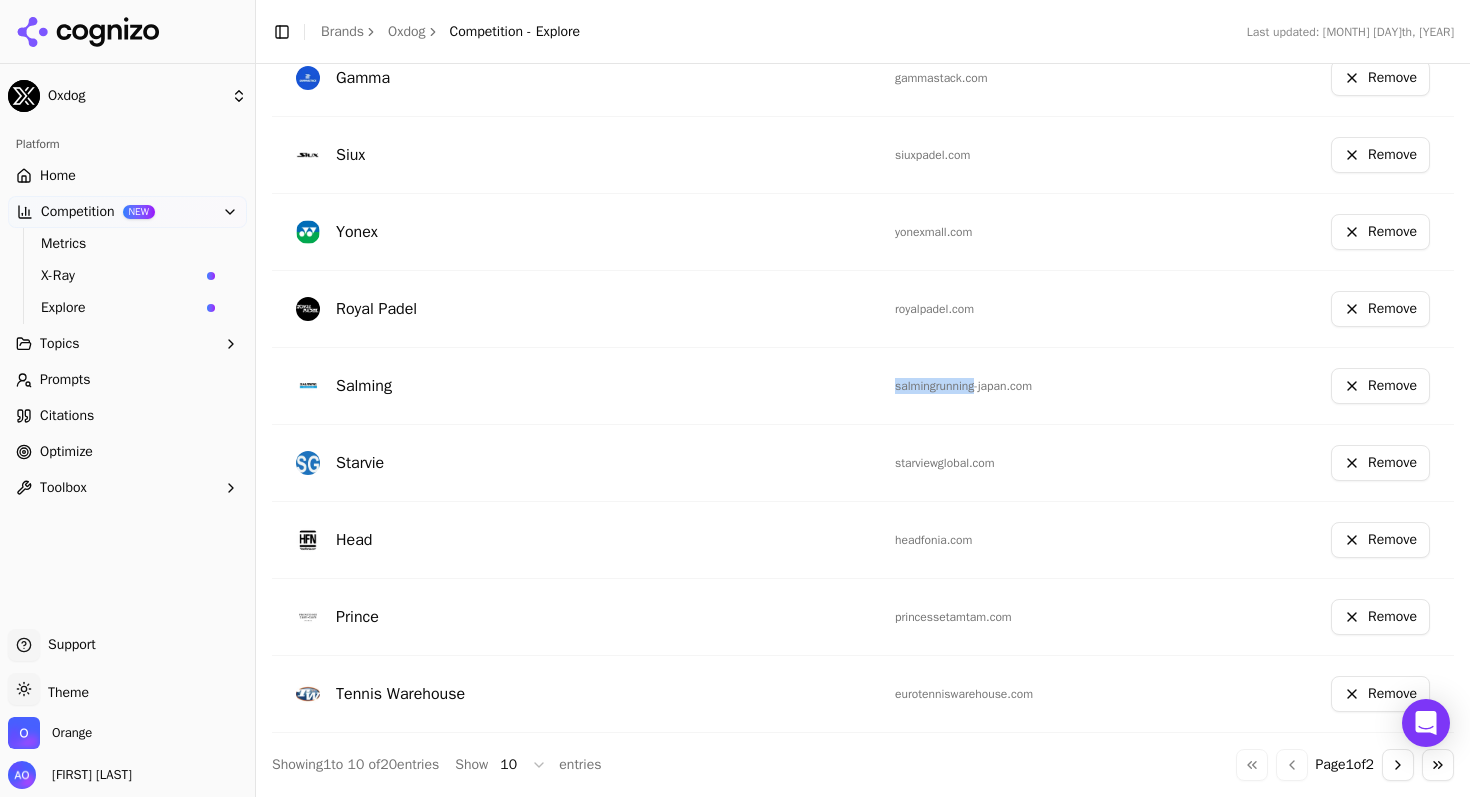 click on "salmingrunning-japan.com" at bounding box center (1007, 386) 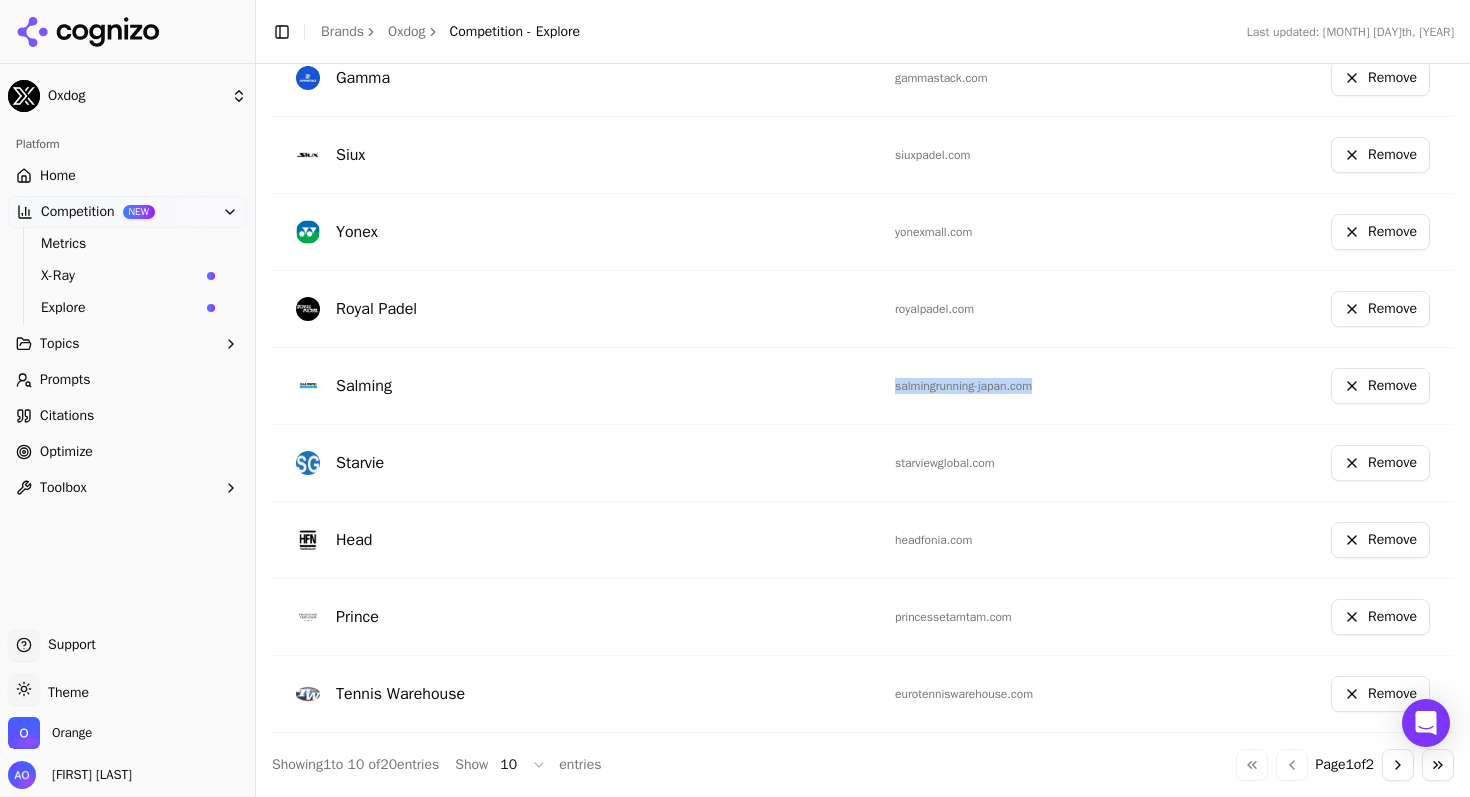 click on "Go to next page" at bounding box center [1398, 765] 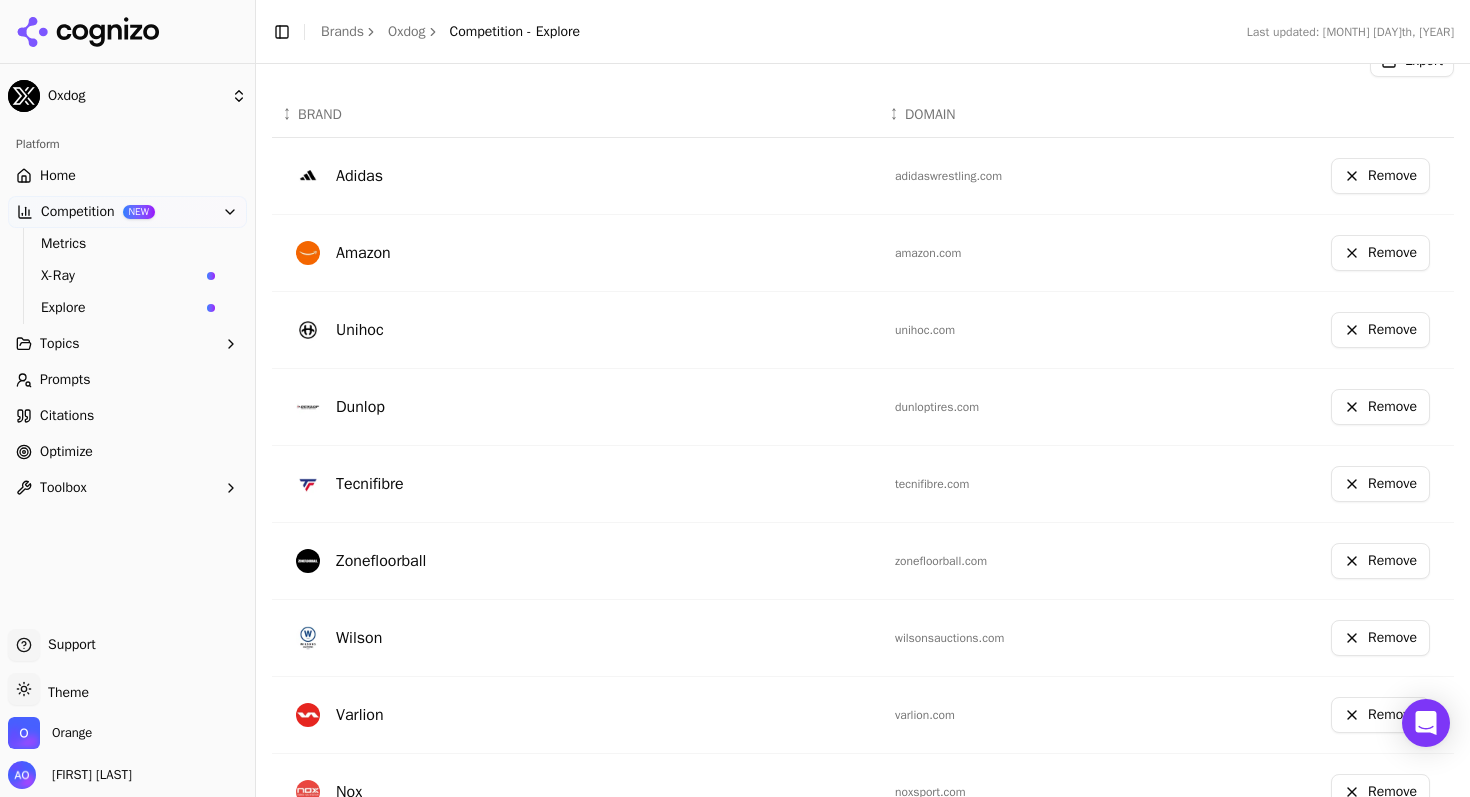 scroll, scrollTop: 534, scrollLeft: 0, axis: vertical 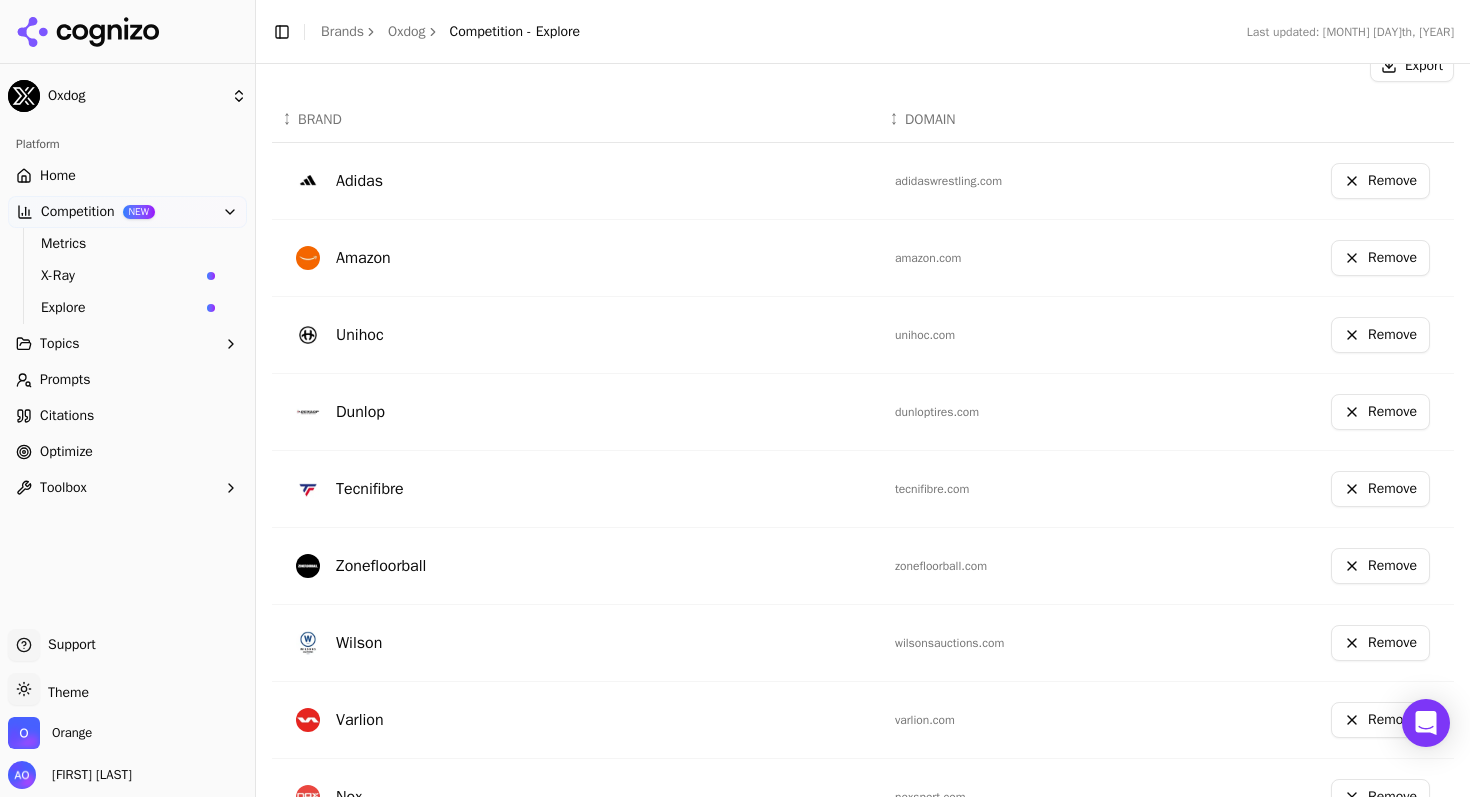 click on "unihoc.com" at bounding box center (1007, 335) 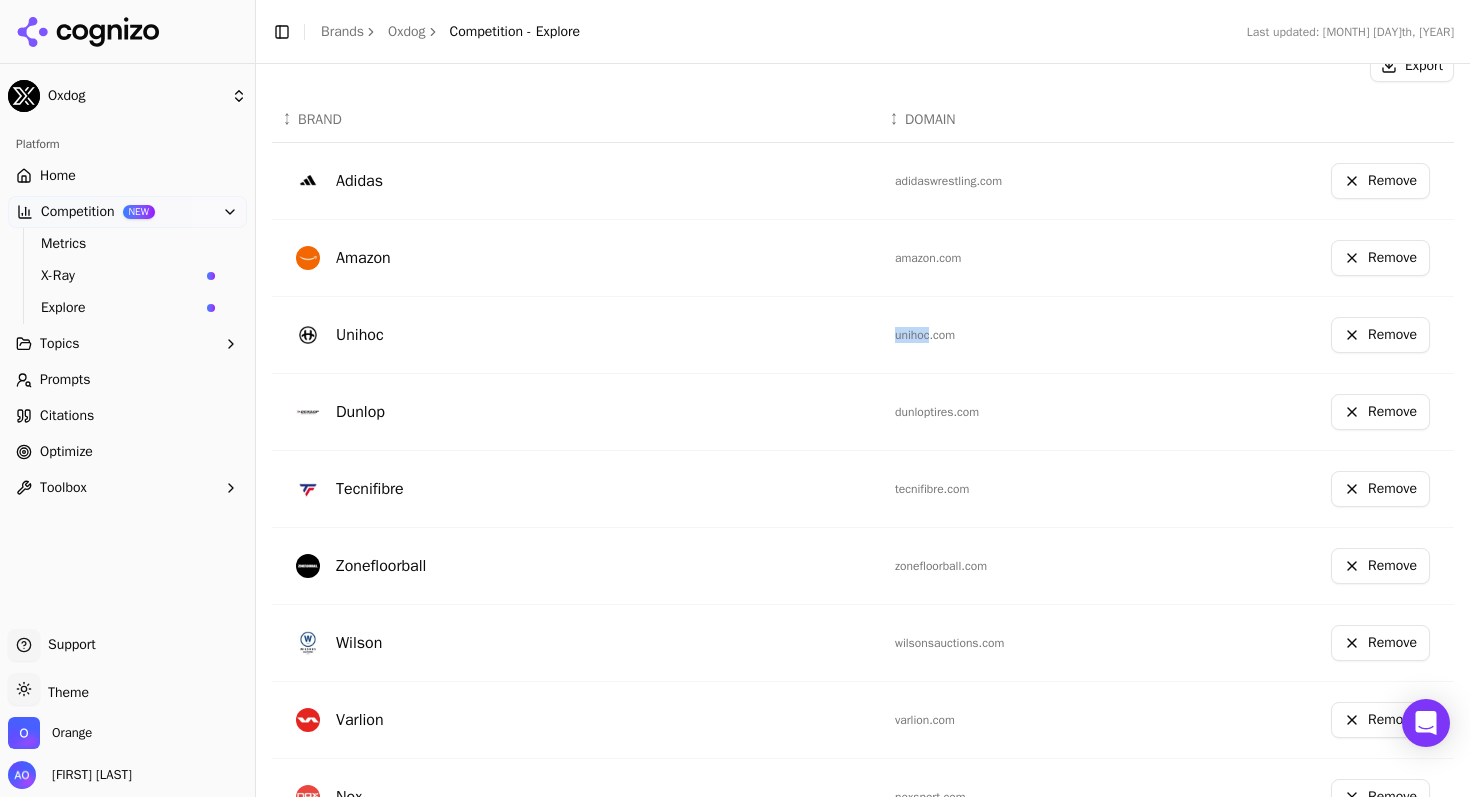 click on "unihoc.com" at bounding box center (1007, 335) 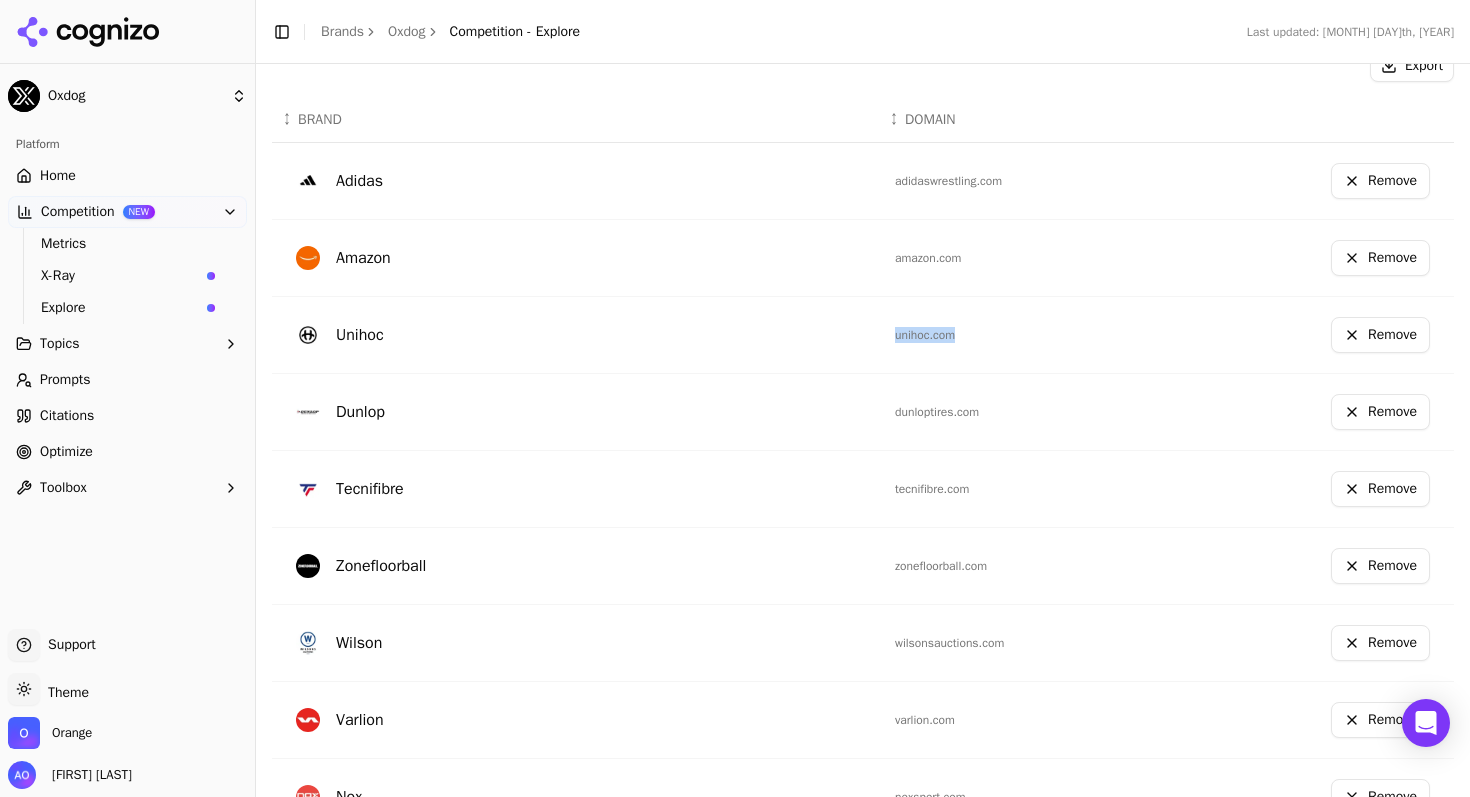 copy on "unihoc.com" 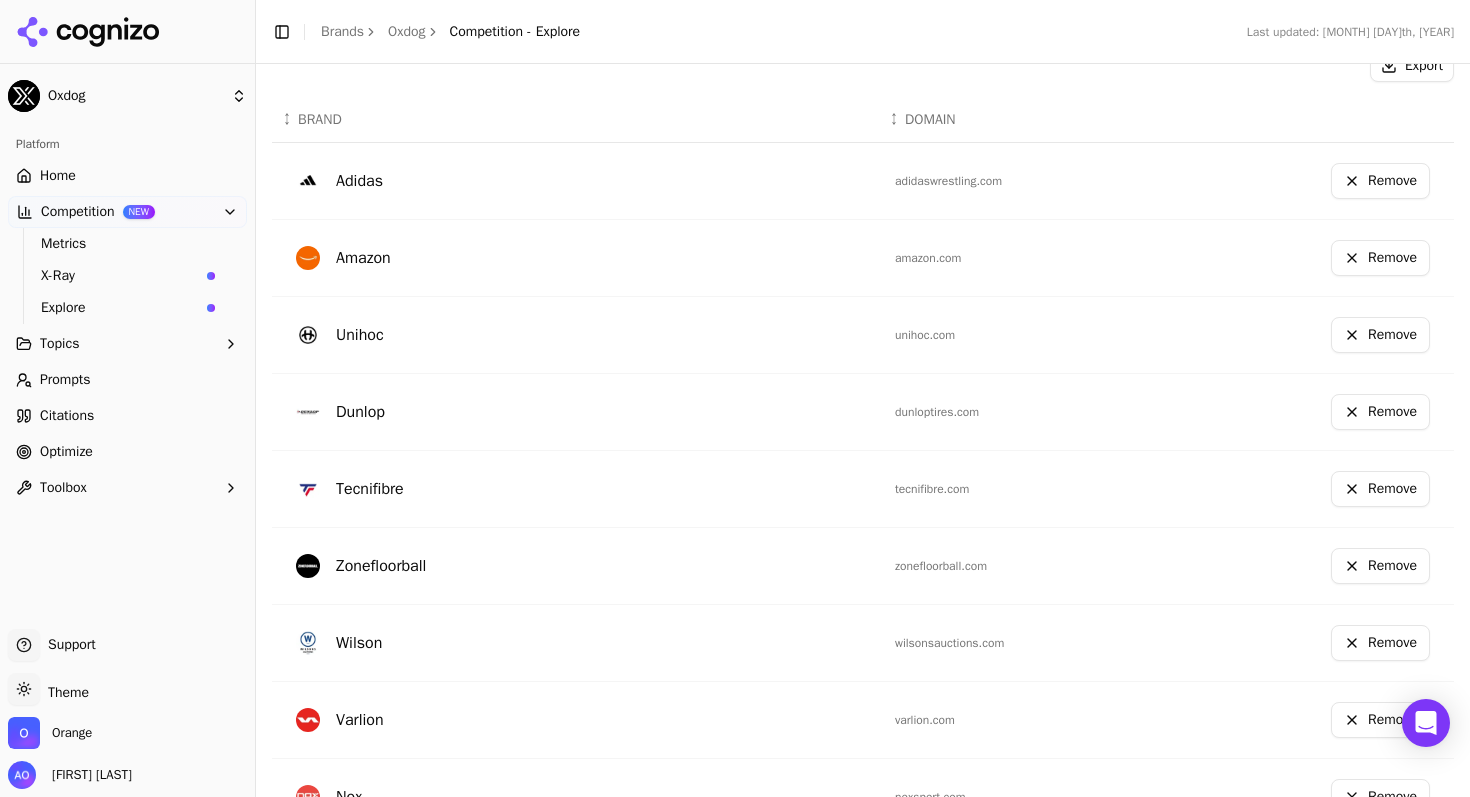 click on "adidaswrestling.com" at bounding box center [1007, 181] 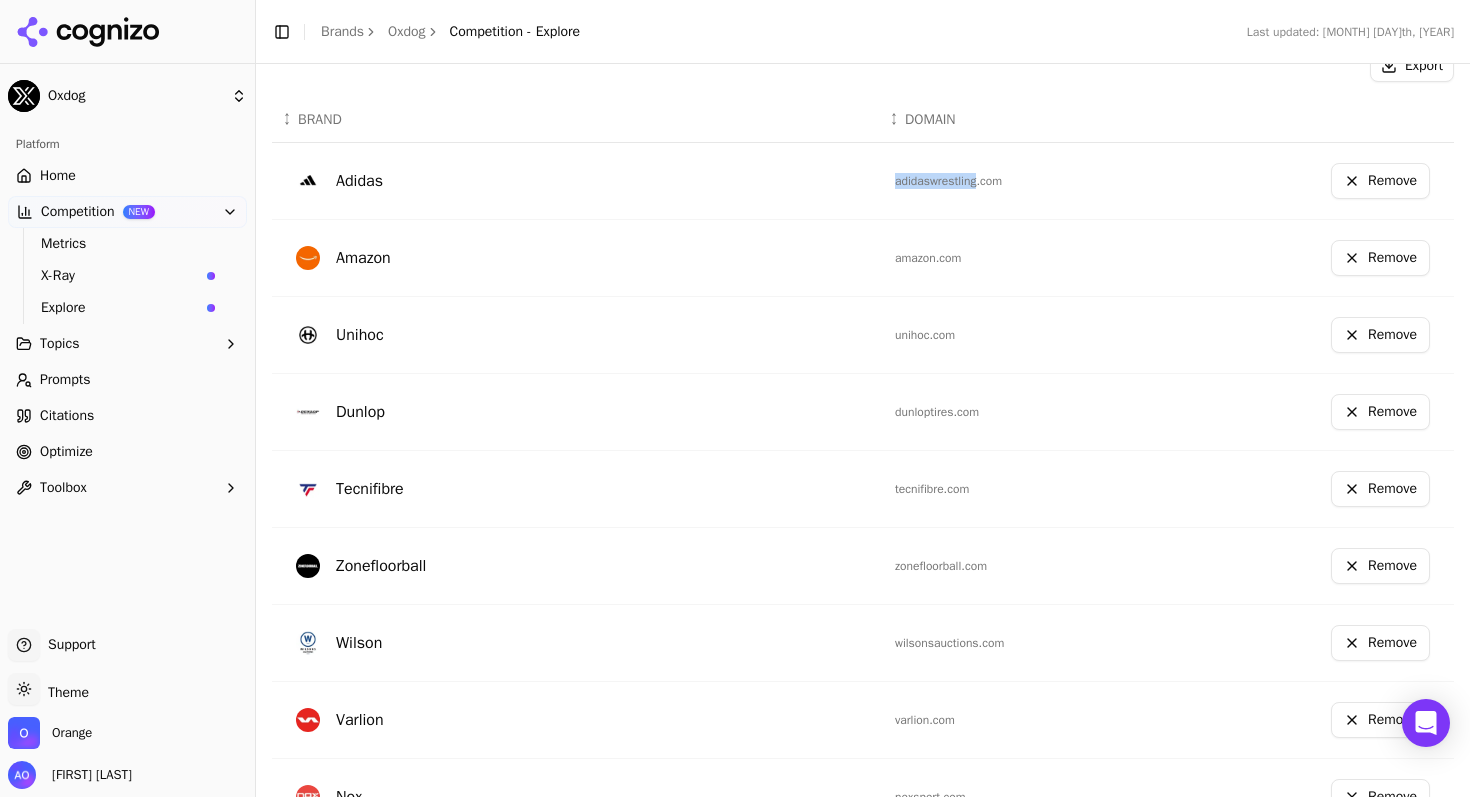 click on "adidaswrestling.com" at bounding box center (1007, 181) 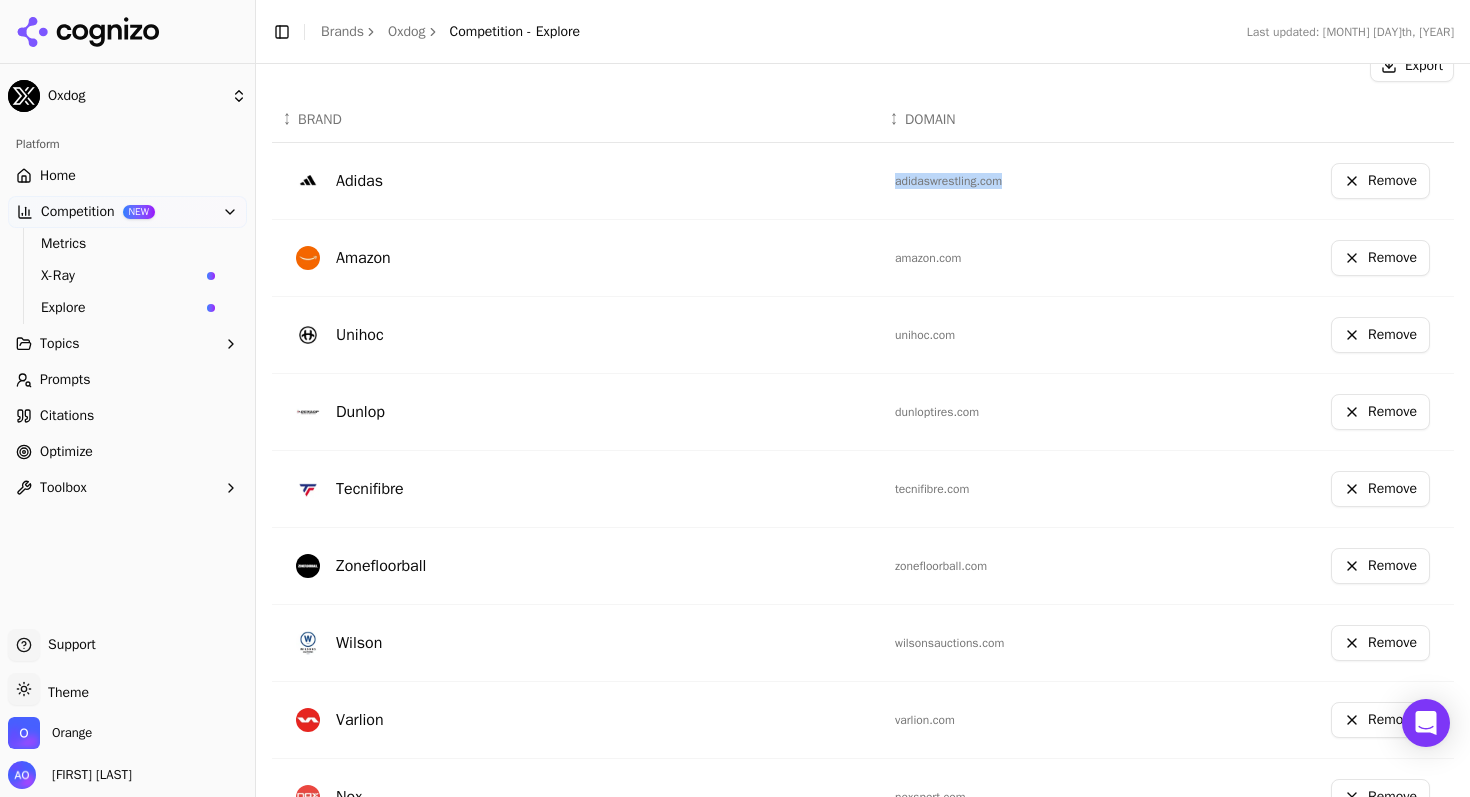 copy on "adidaswrestling.com" 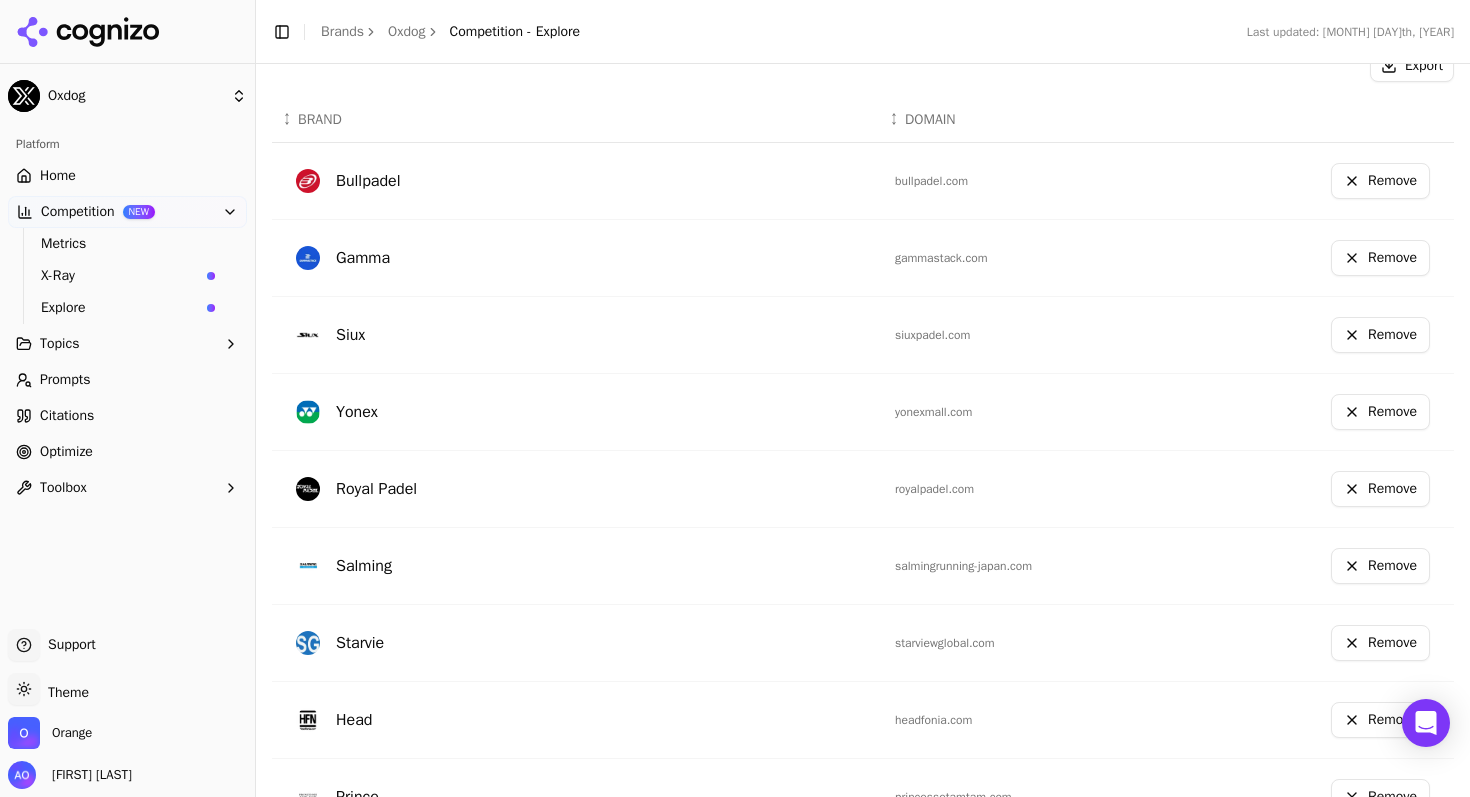 click on "Siux" at bounding box center (575, 334) 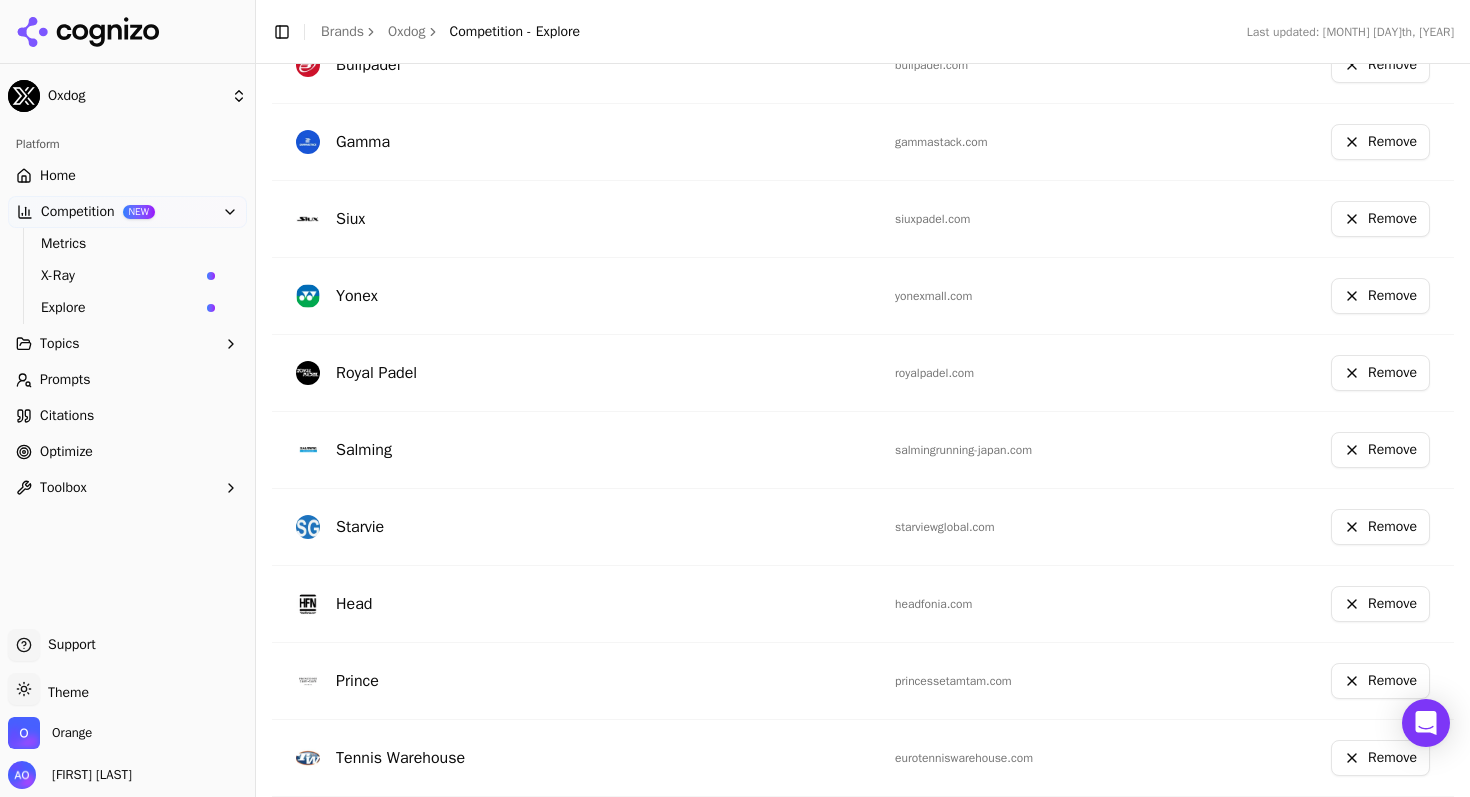 scroll, scrollTop: 714, scrollLeft: 0, axis: vertical 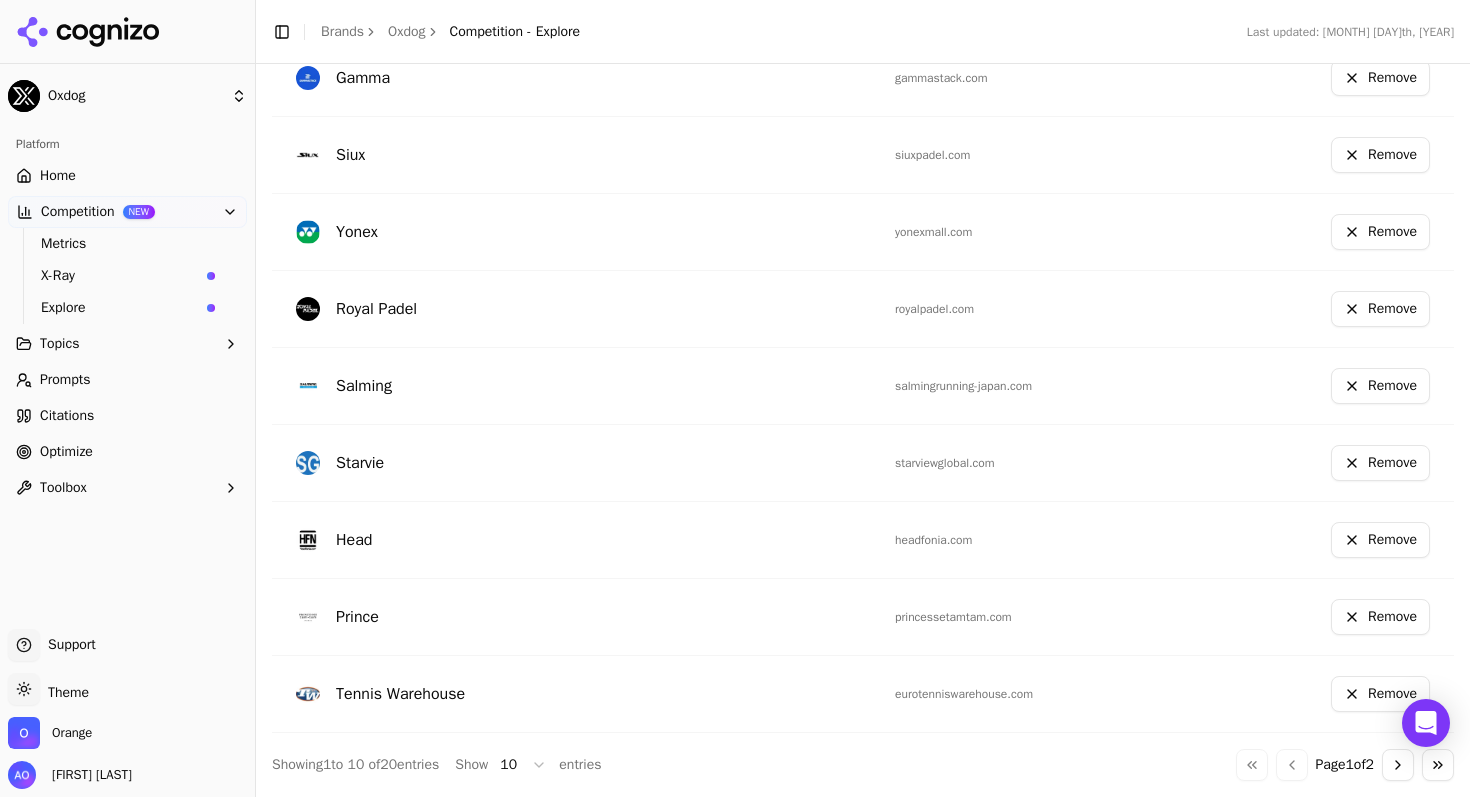 click on "Topics" at bounding box center [59, 344] 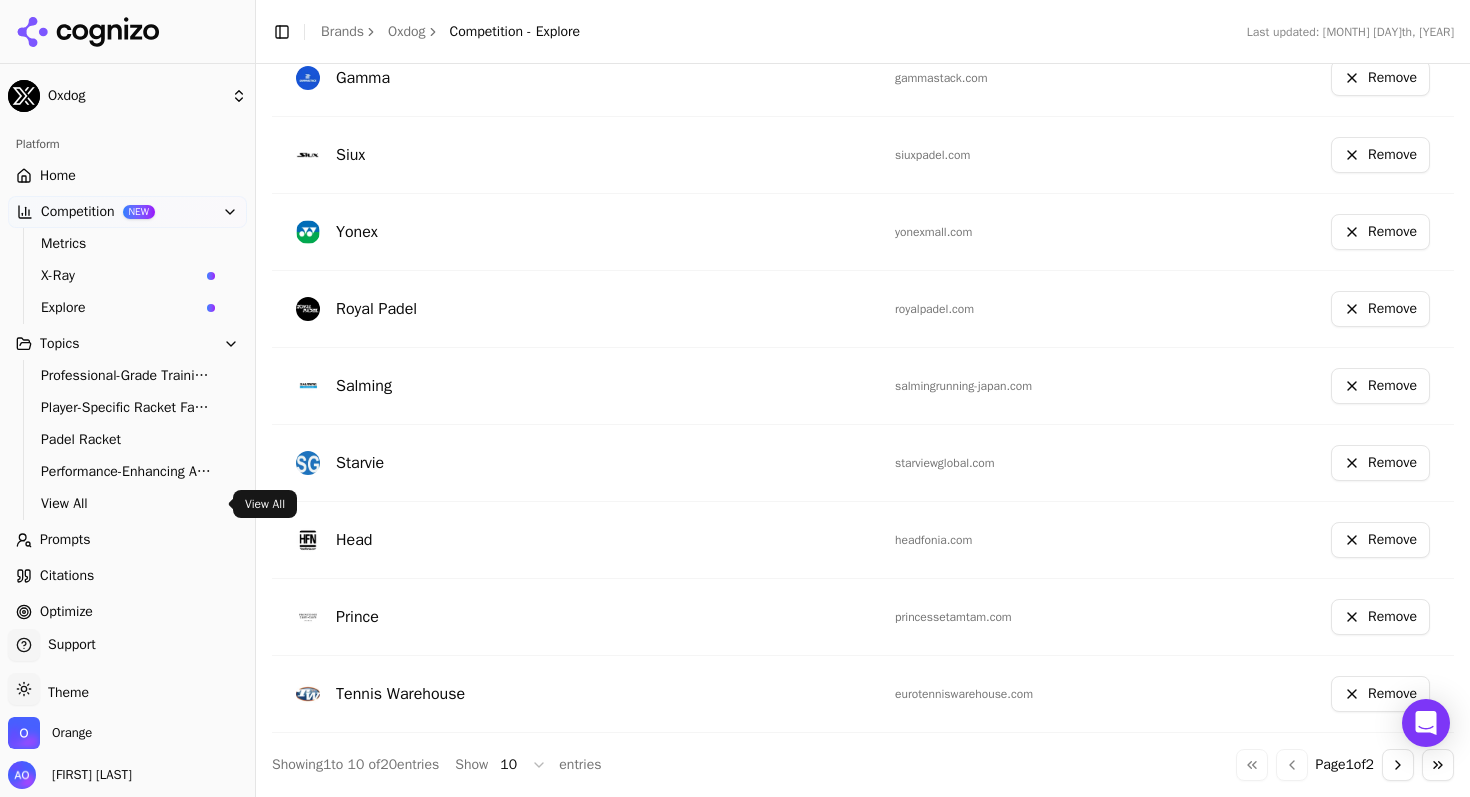 scroll, scrollTop: 51, scrollLeft: 0, axis: vertical 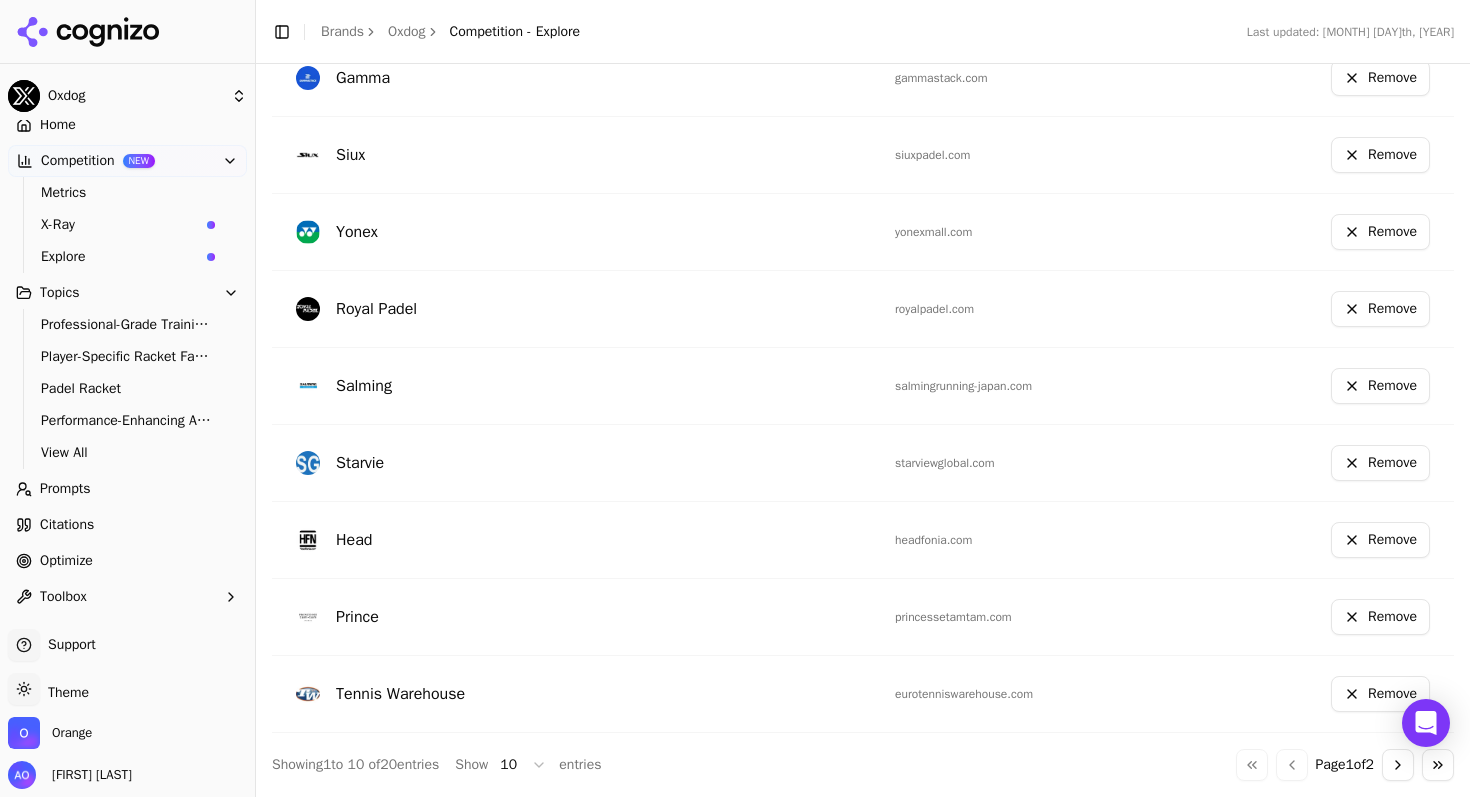 click on "Optimize" at bounding box center [127, 561] 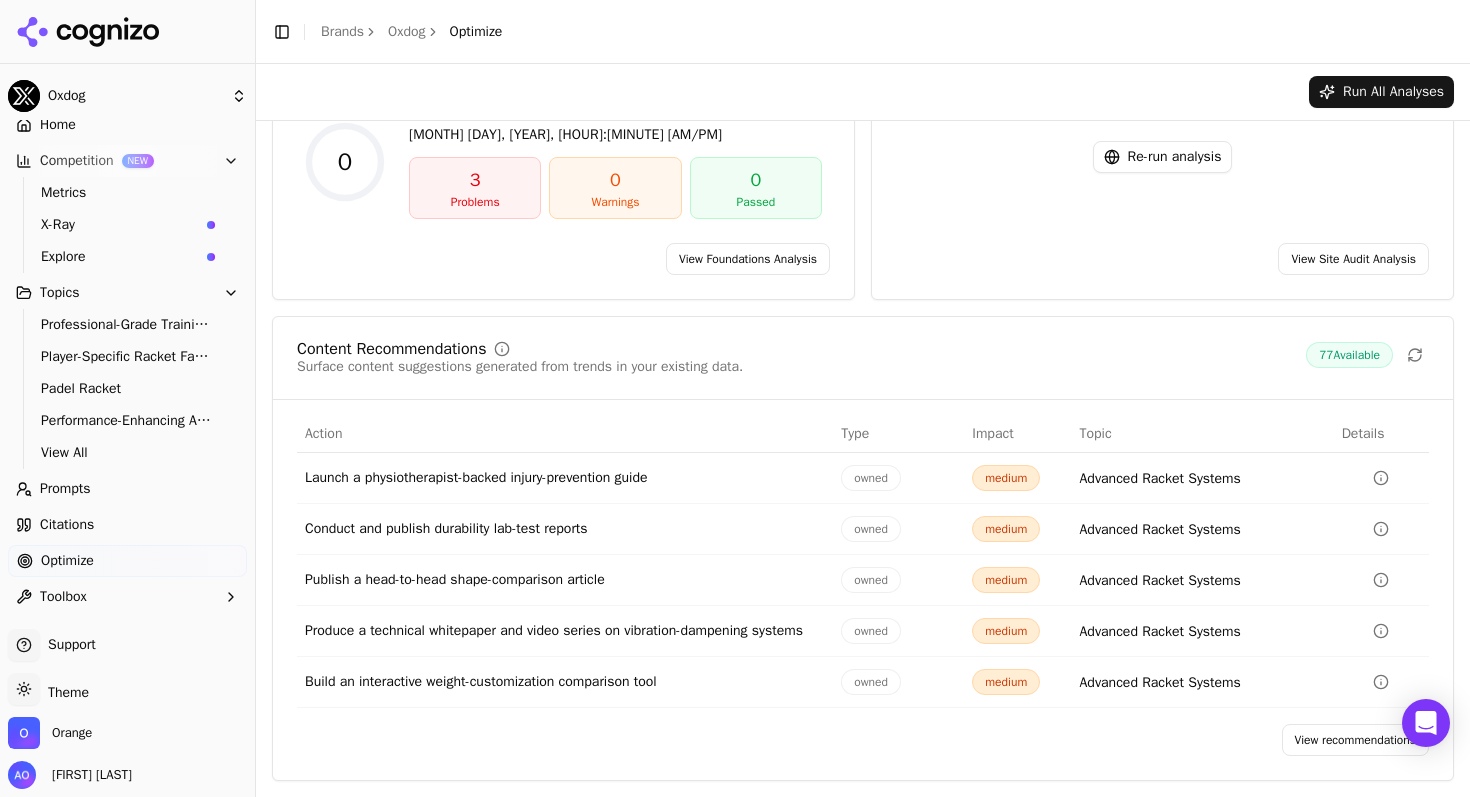 click on "Conduct and publish durability lab-test reports" at bounding box center (565, 529) 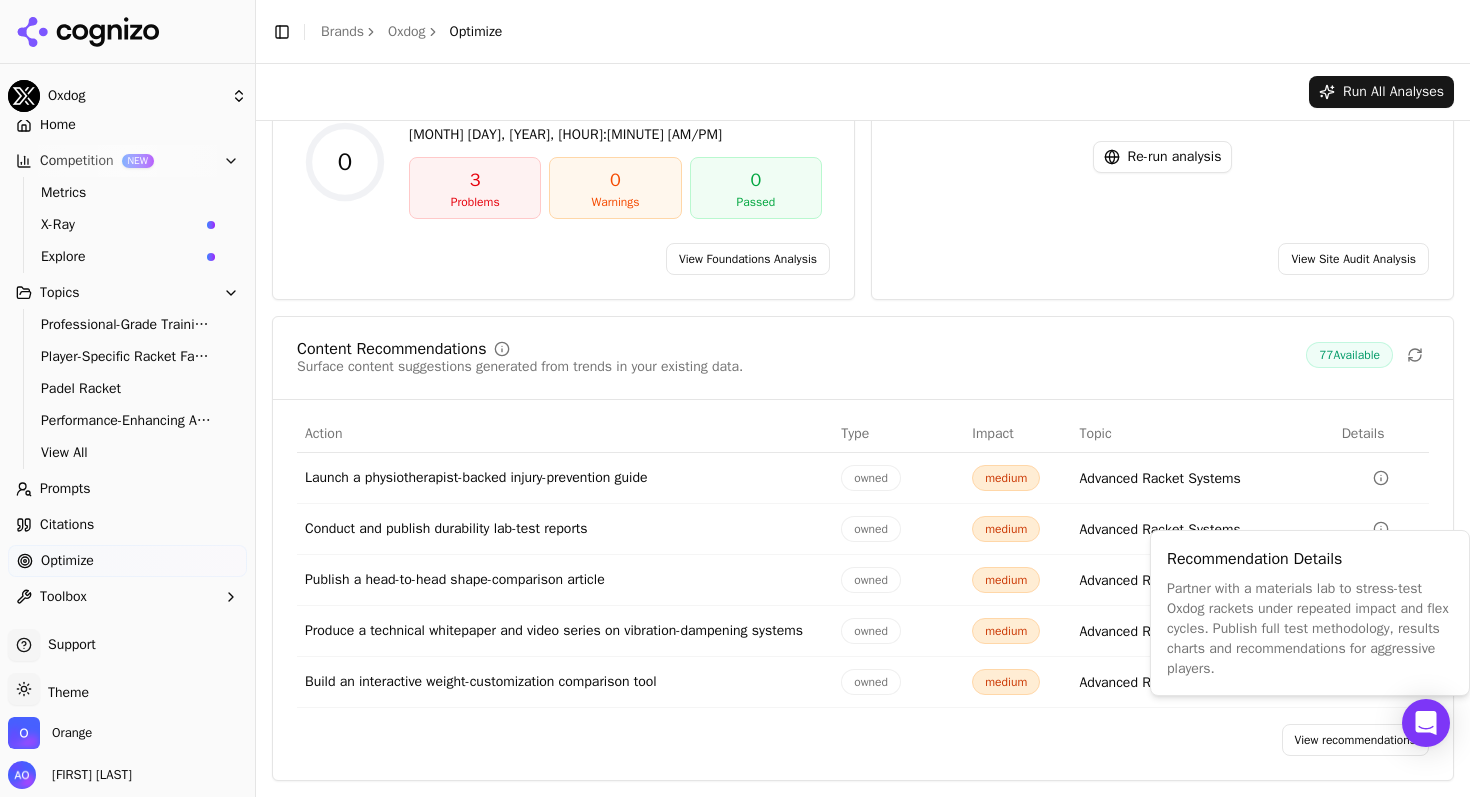 click on "Content Recommendations Surface content suggestions generated from trends in your existing data. [NUMBER] Available" at bounding box center (863, 370) 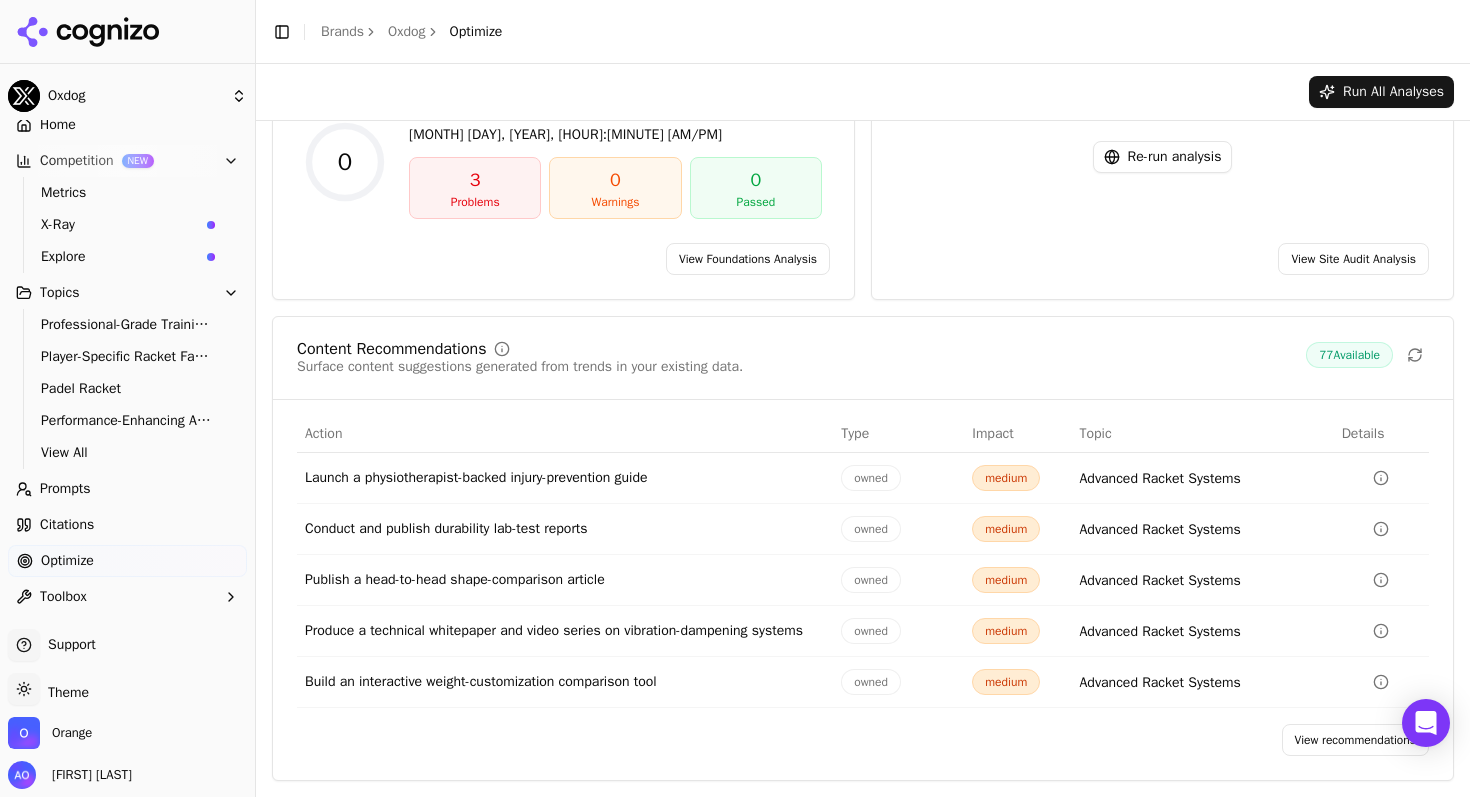 scroll, scrollTop: 0, scrollLeft: 0, axis: both 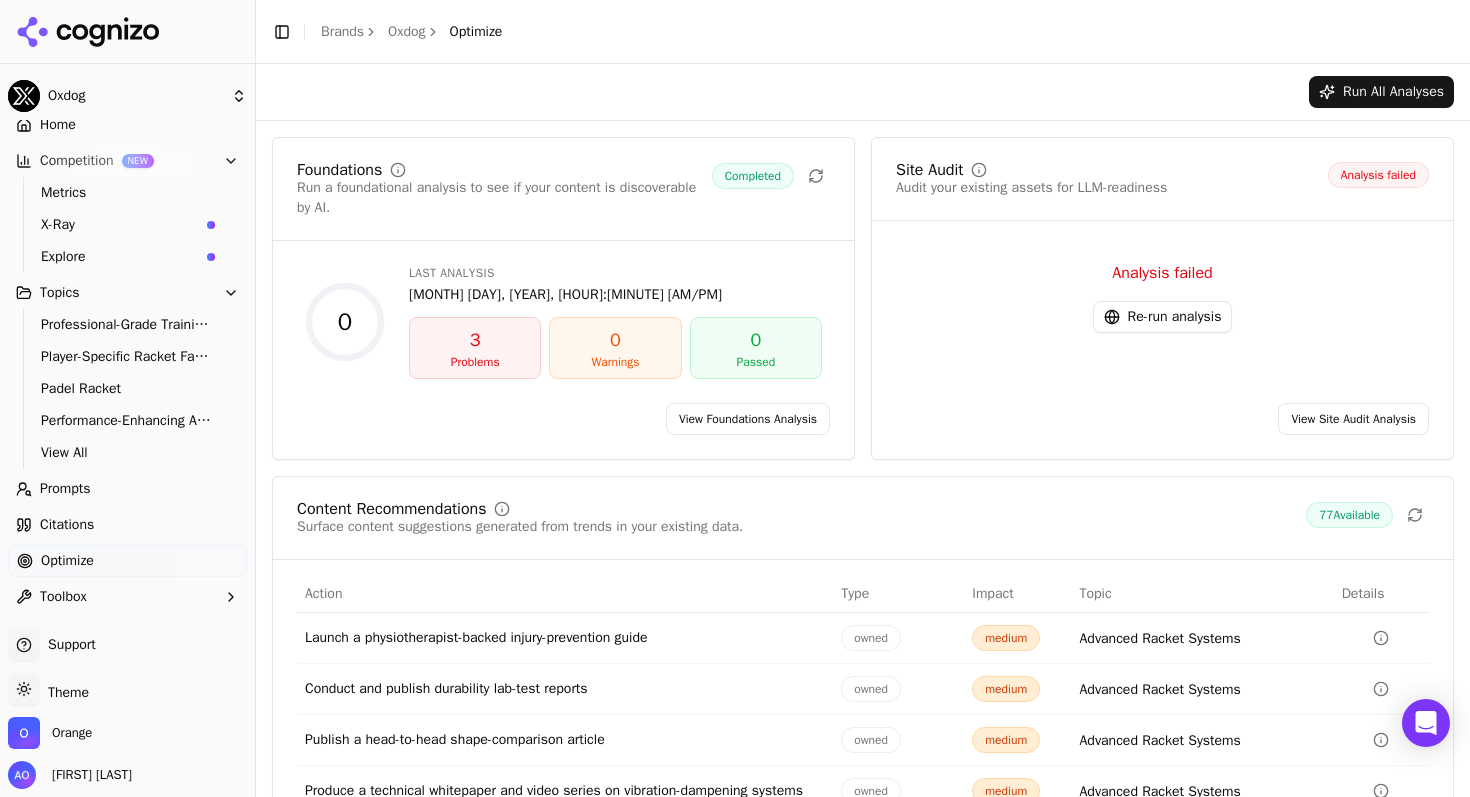 click on "Re-run analysis" at bounding box center (1163, 317) 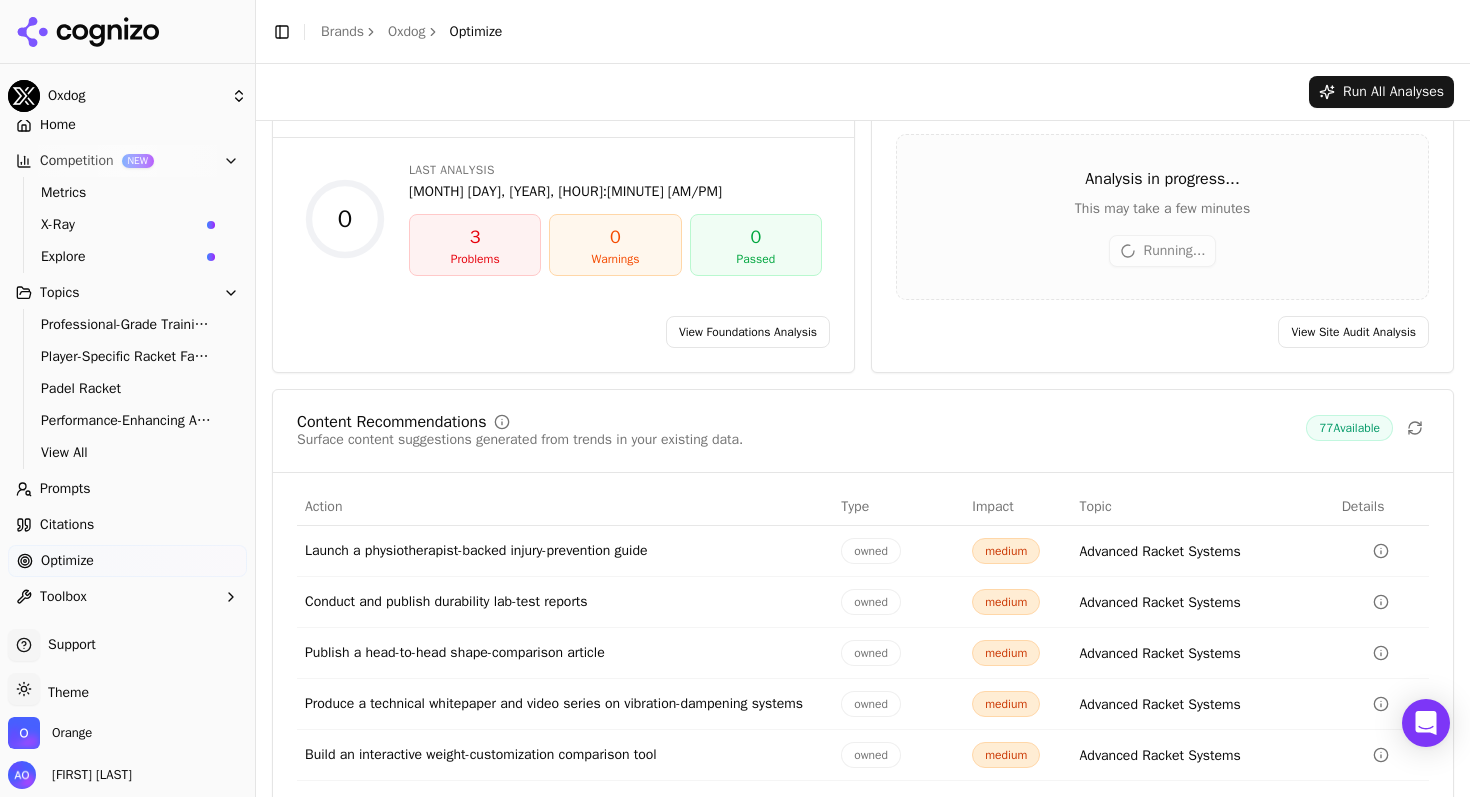 scroll, scrollTop: 0, scrollLeft: 0, axis: both 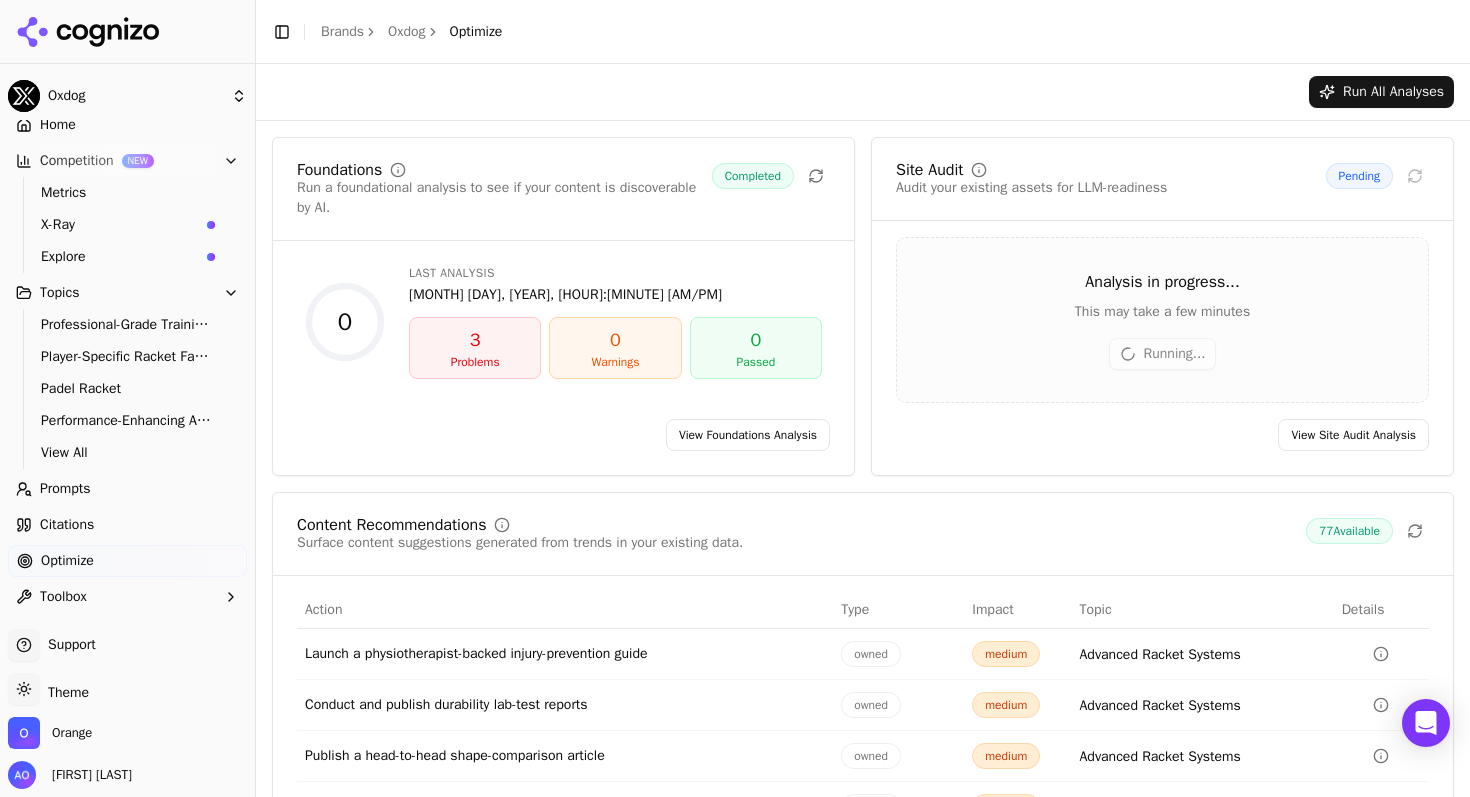 click on "Toolbox" at bounding box center (63, 597) 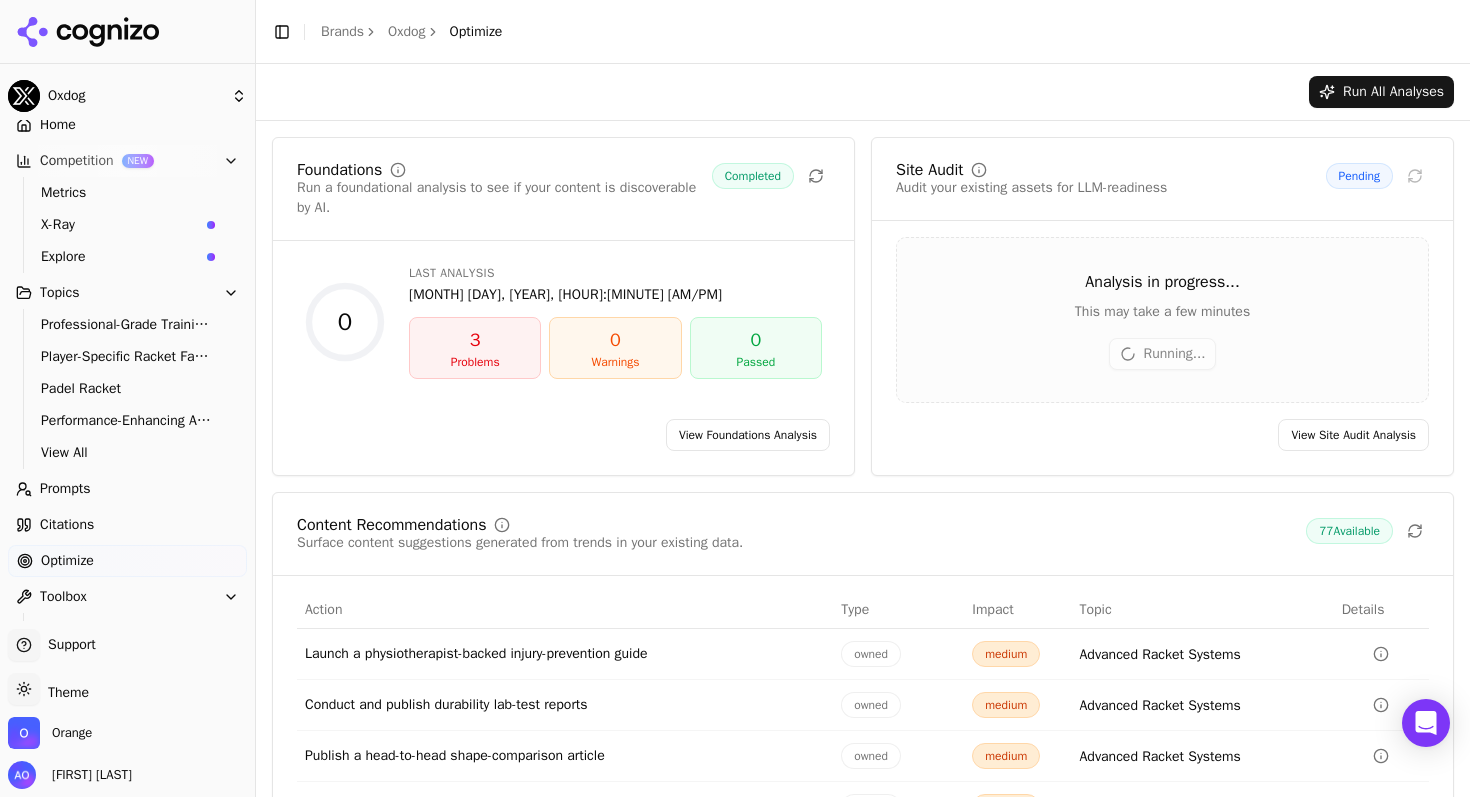 scroll, scrollTop: 115, scrollLeft: 0, axis: vertical 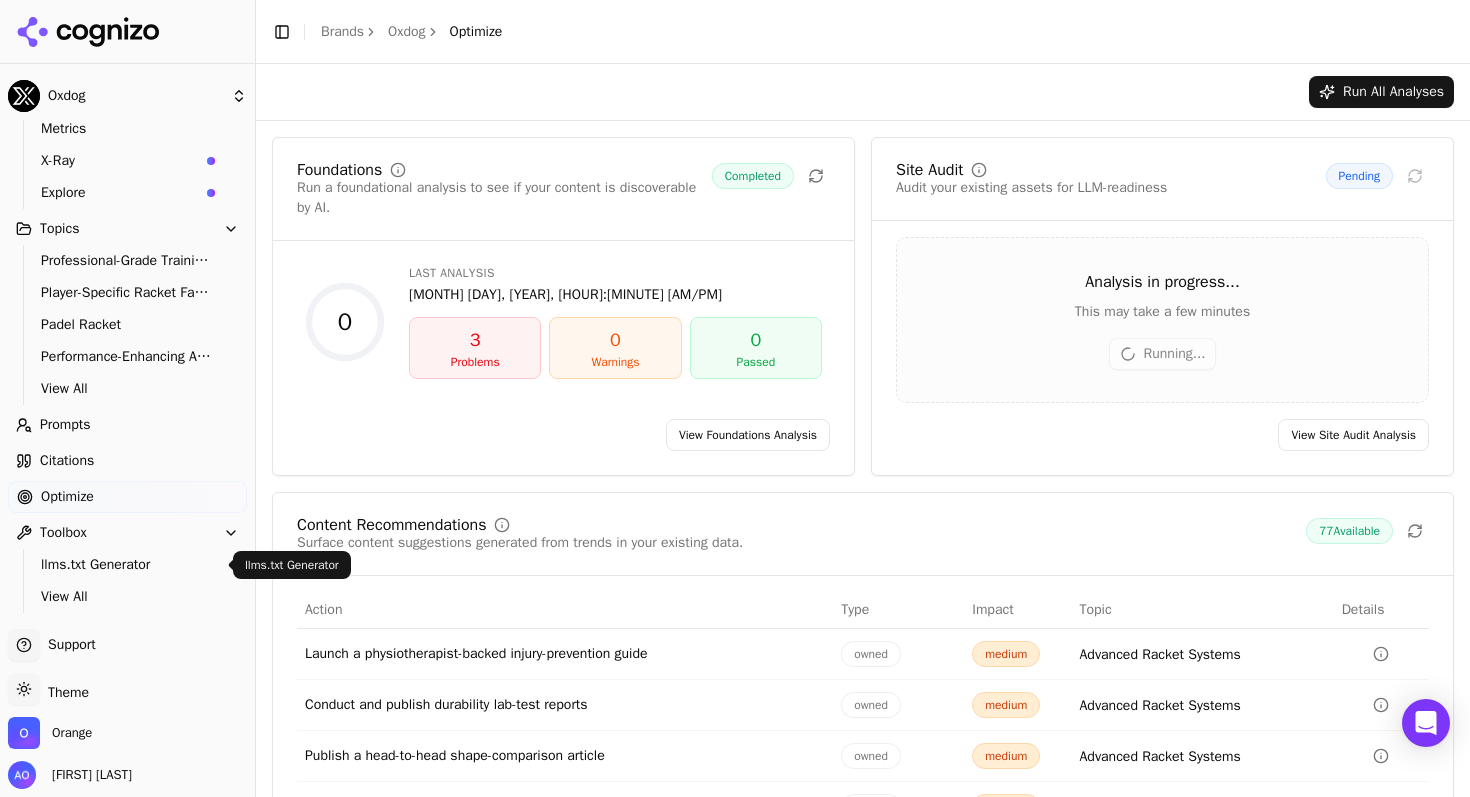 click on "llms.txt Generator" at bounding box center (128, 565) 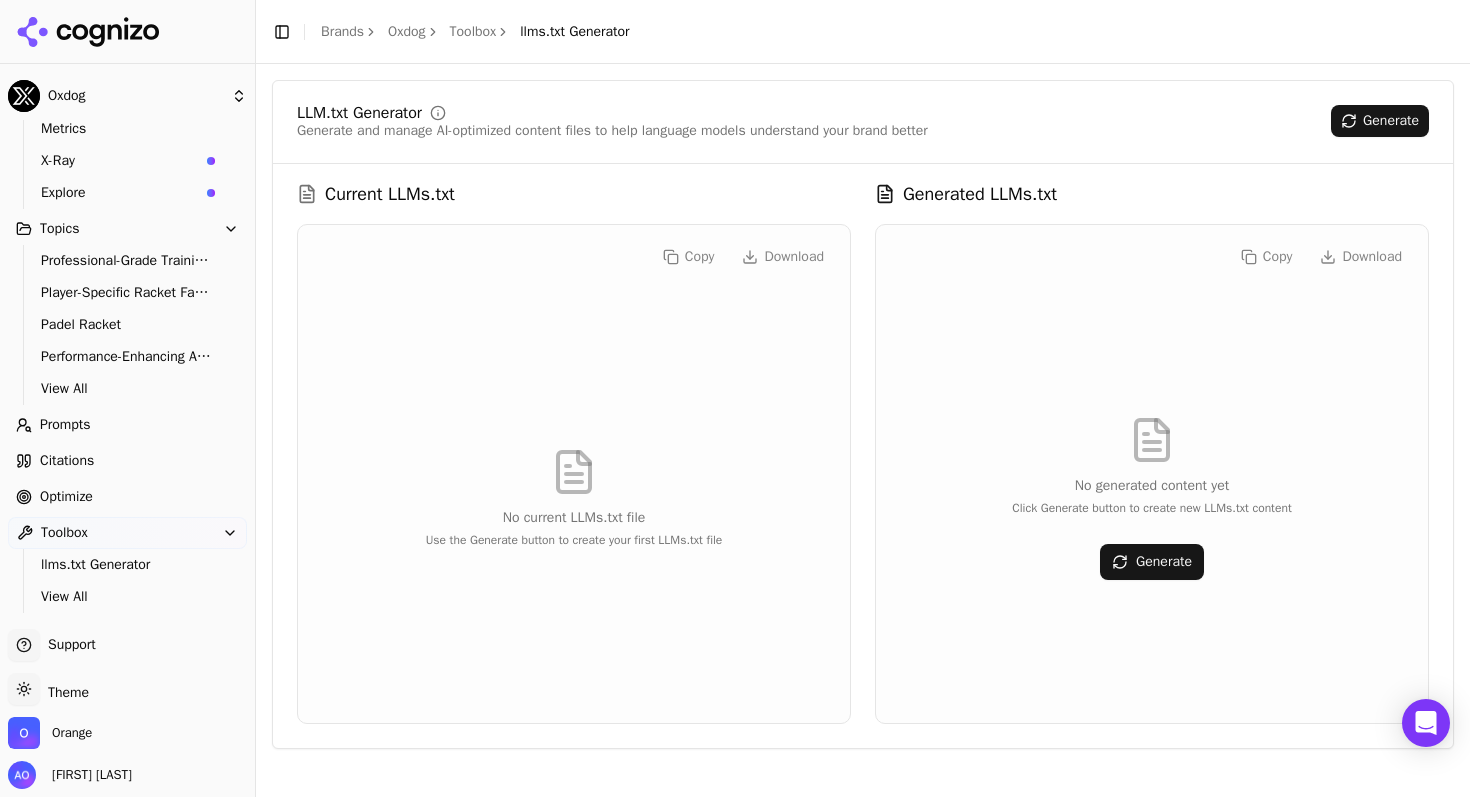 click on "Generate" at bounding box center (1380, 121) 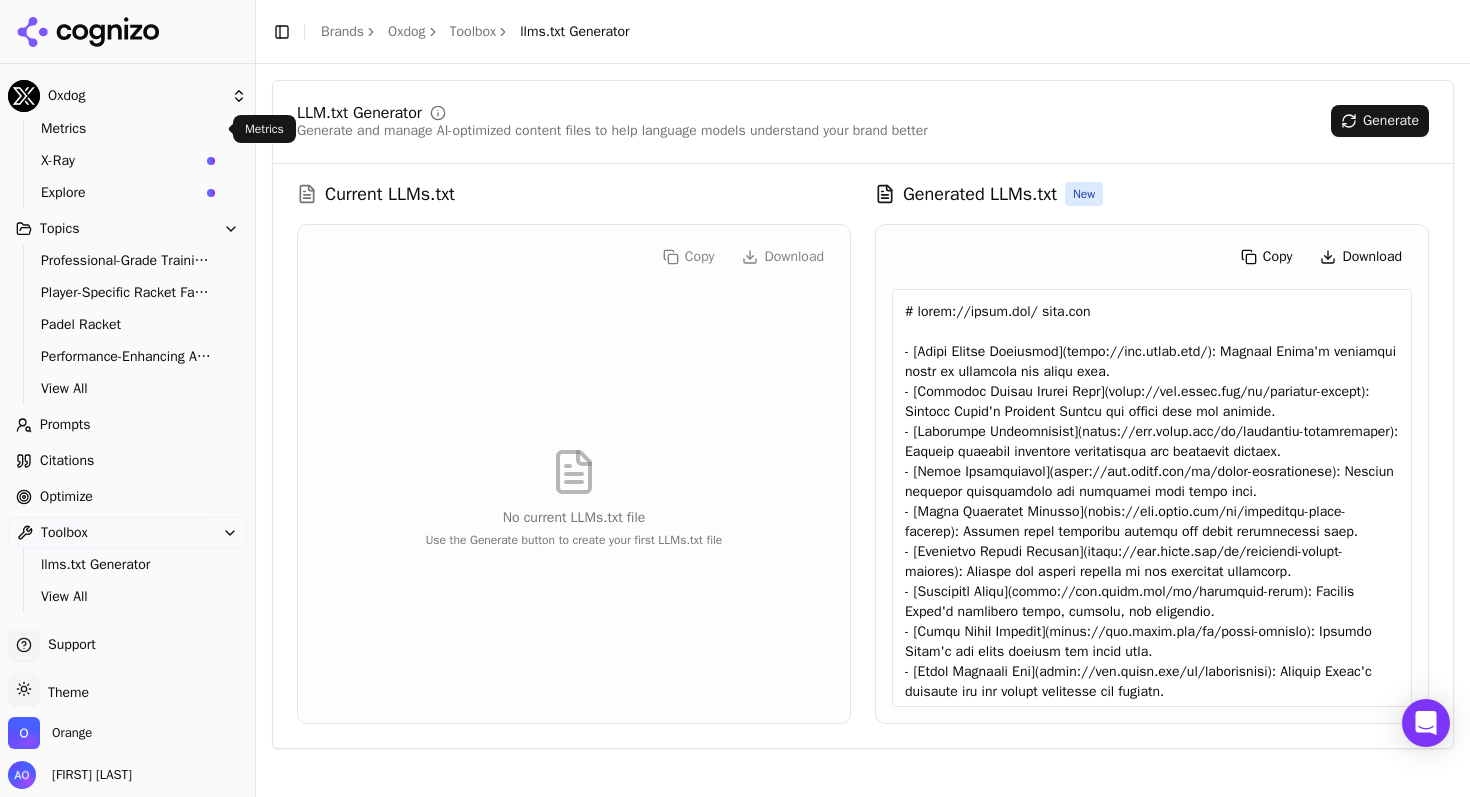 click on "Metrics" at bounding box center [128, 129] 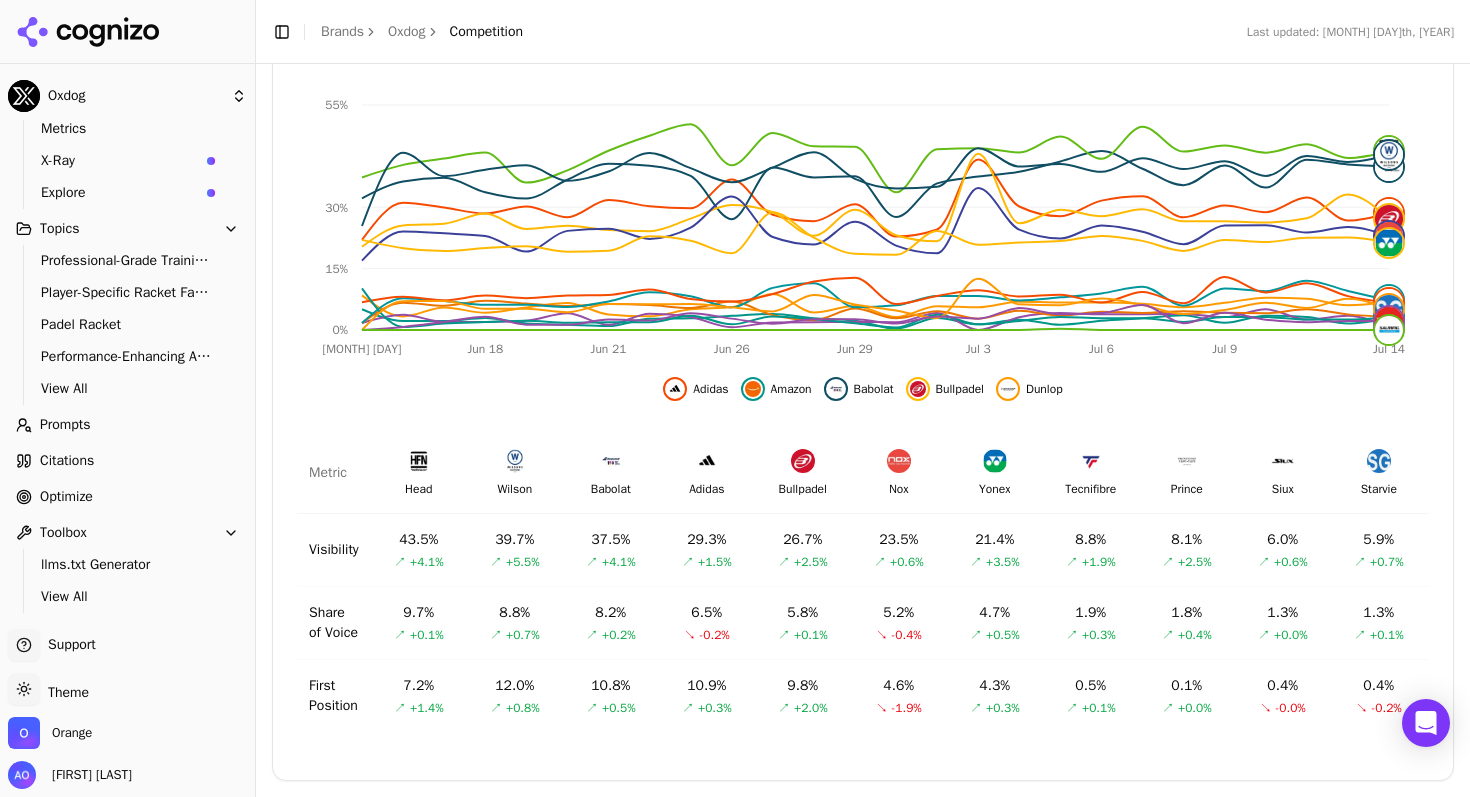 scroll, scrollTop: 0, scrollLeft: 0, axis: both 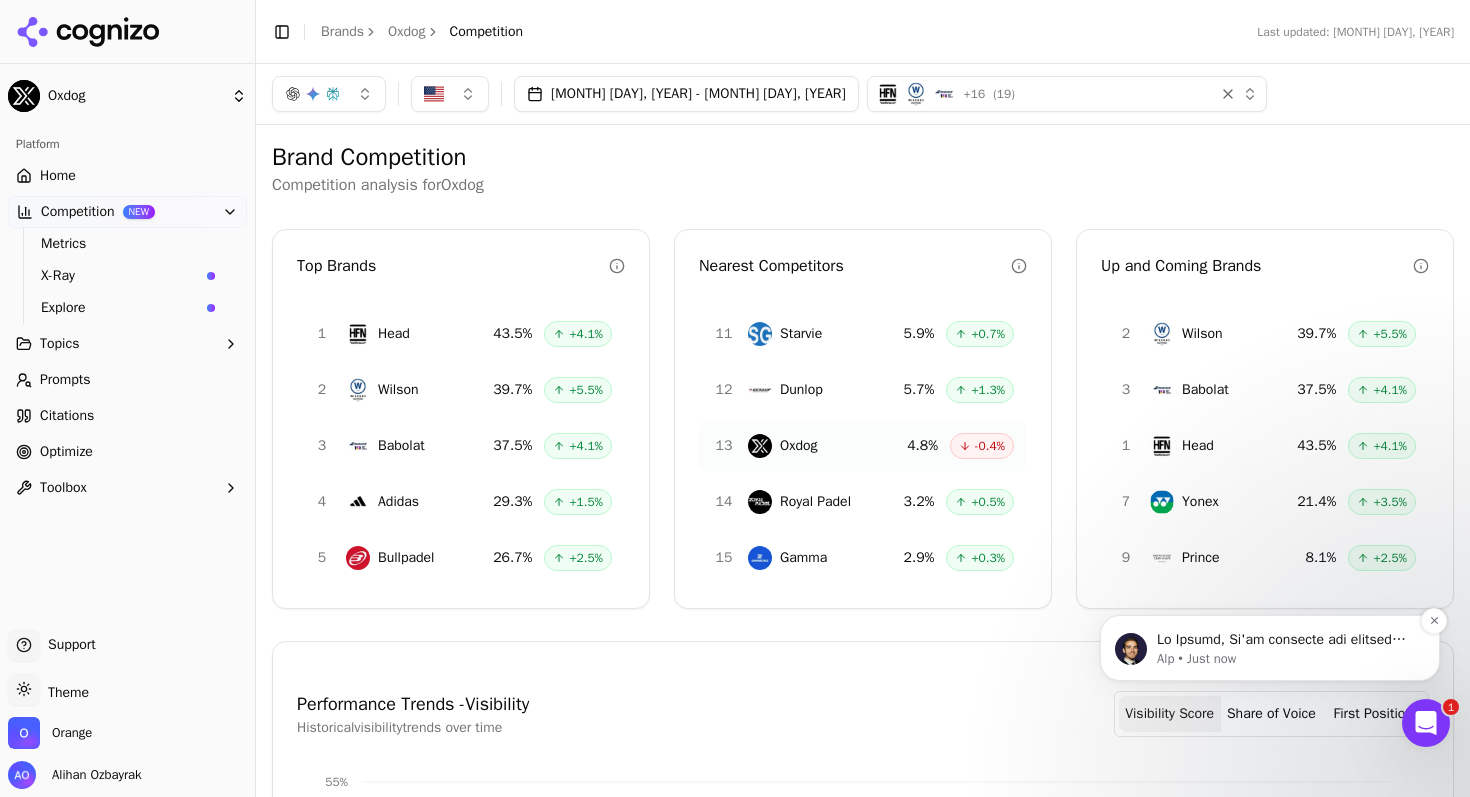 click at bounding box center [1286, 640] 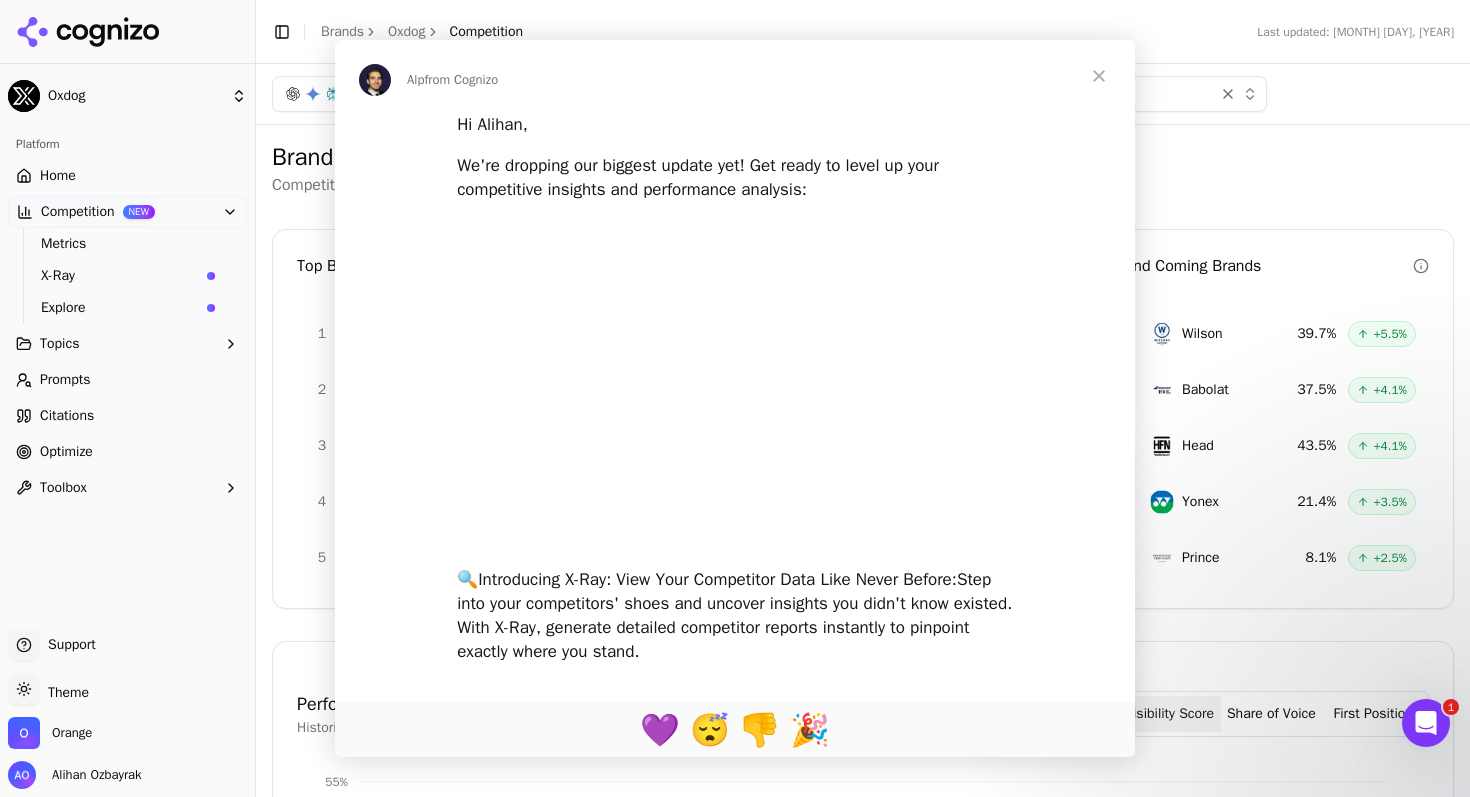 scroll, scrollTop: 0, scrollLeft: 0, axis: both 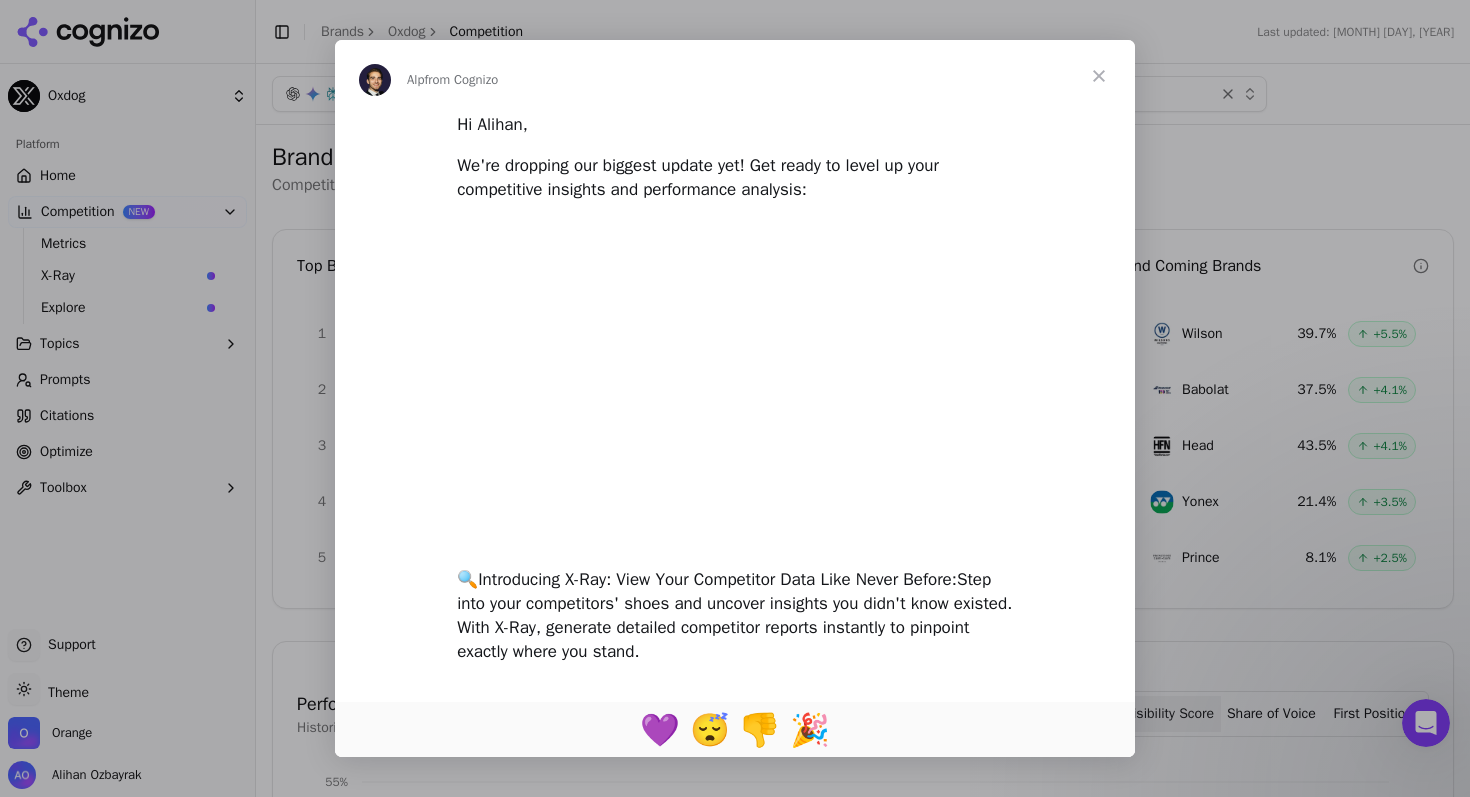 click at bounding box center [1099, 76] 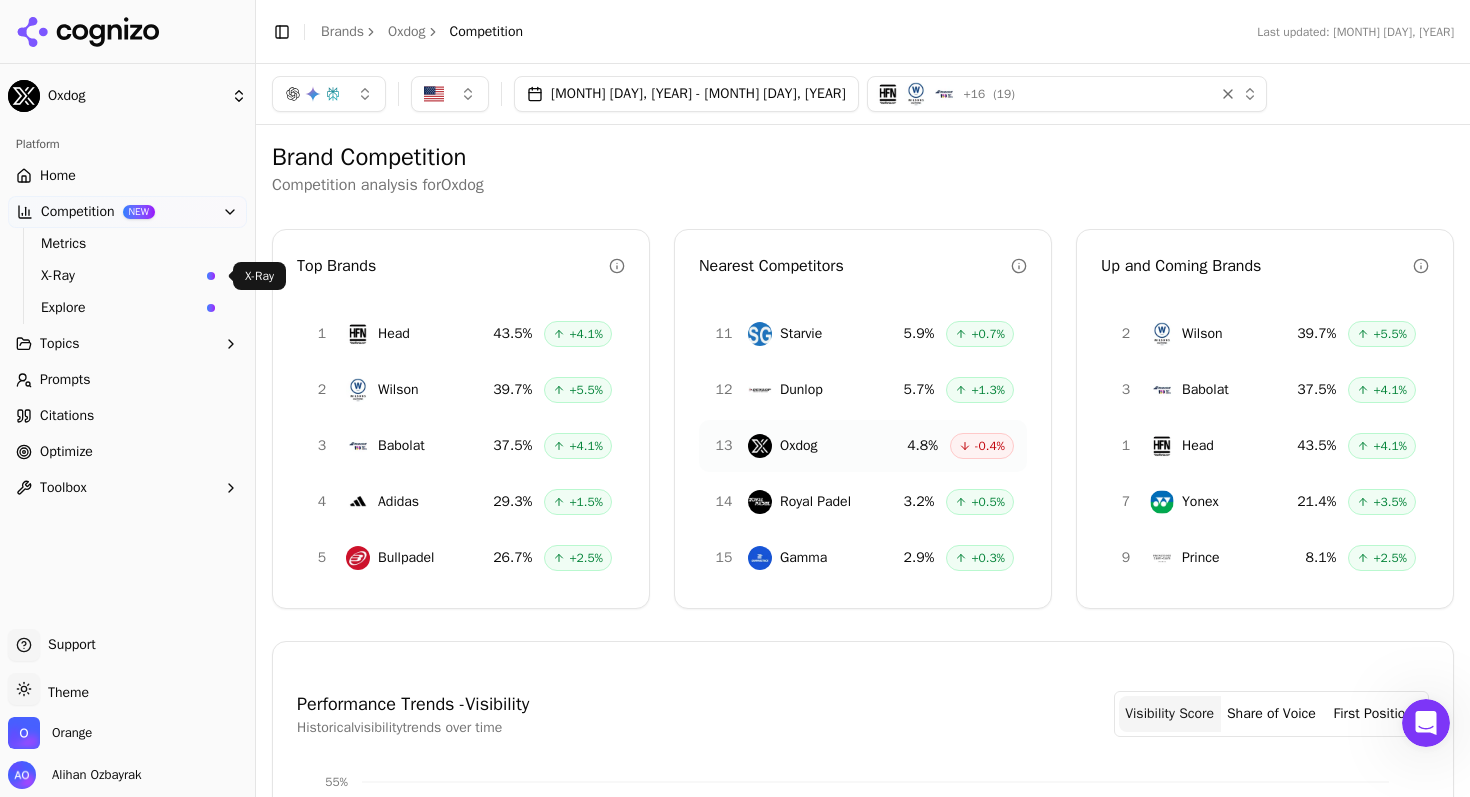 click on "X-Ray" at bounding box center (120, 276) 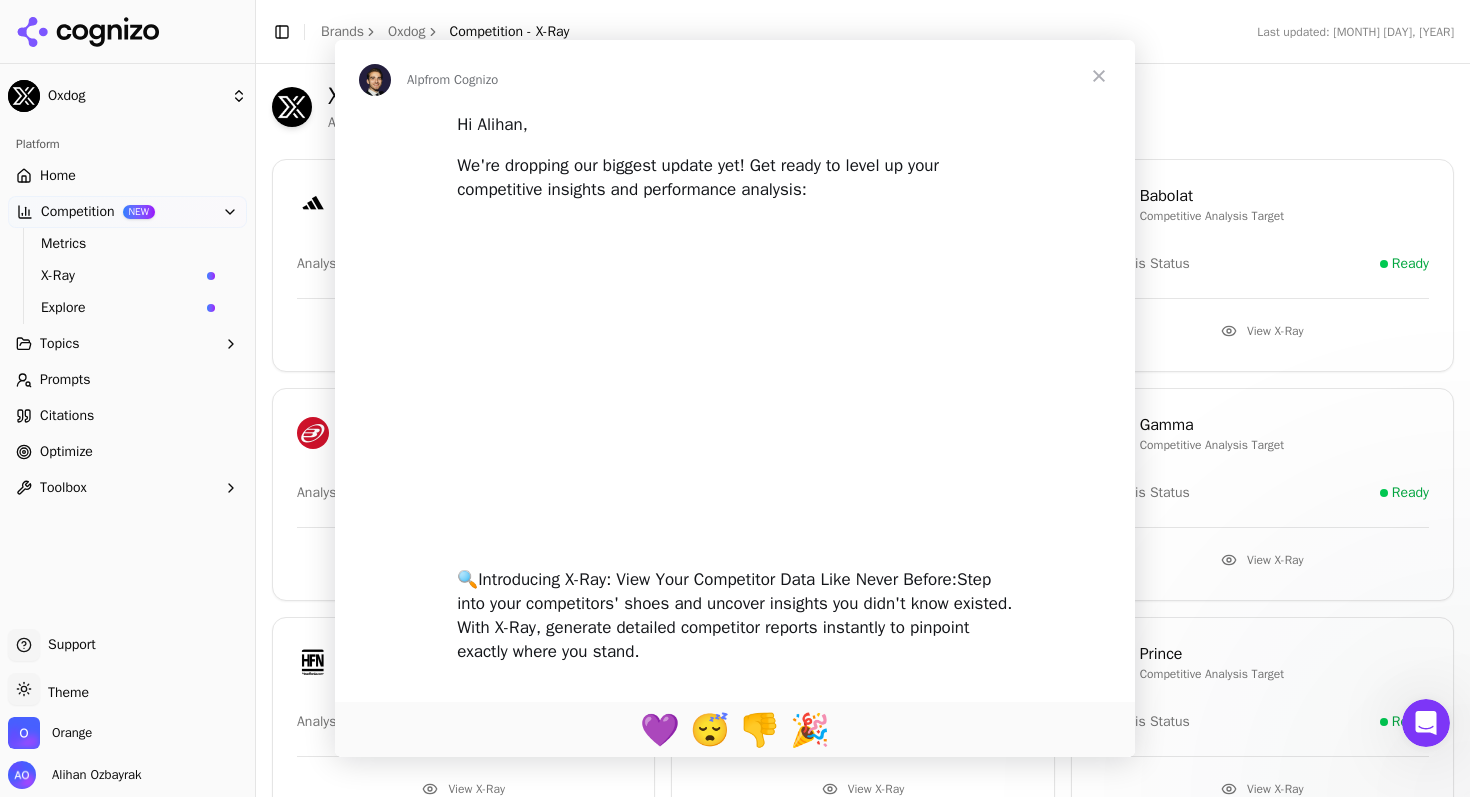 scroll, scrollTop: 0, scrollLeft: 0, axis: both 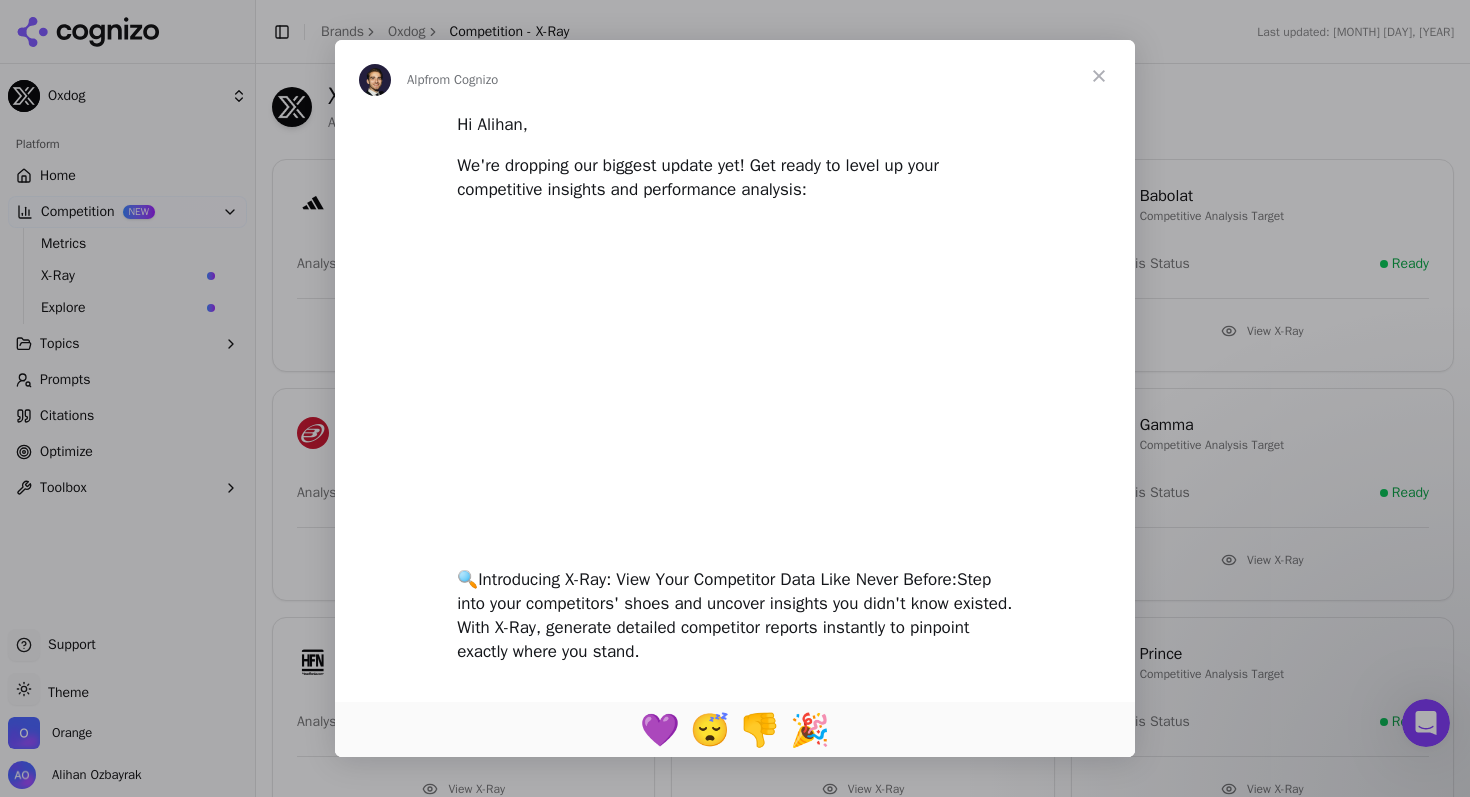 click at bounding box center [1099, 76] 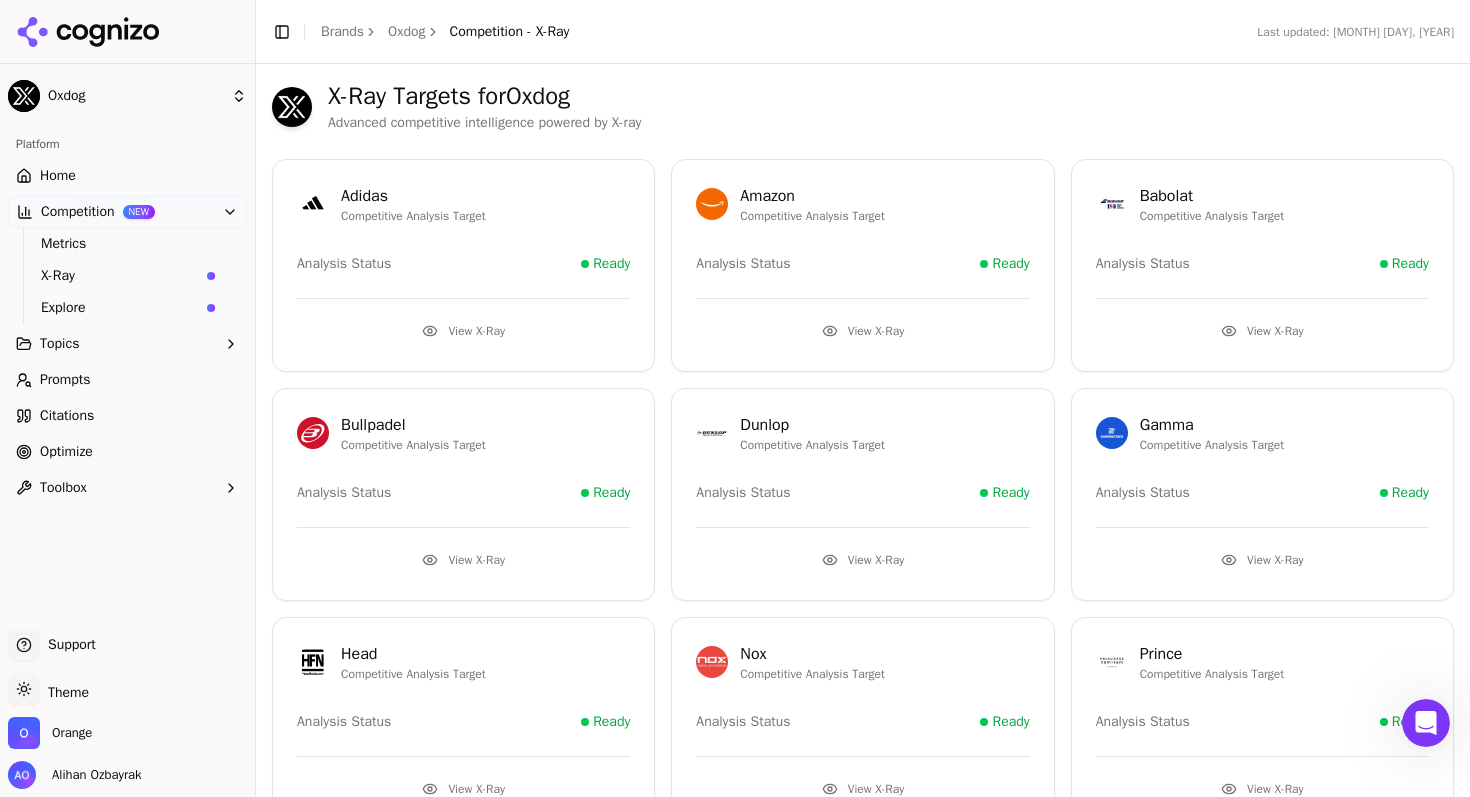 click on "Topics" at bounding box center (127, 344) 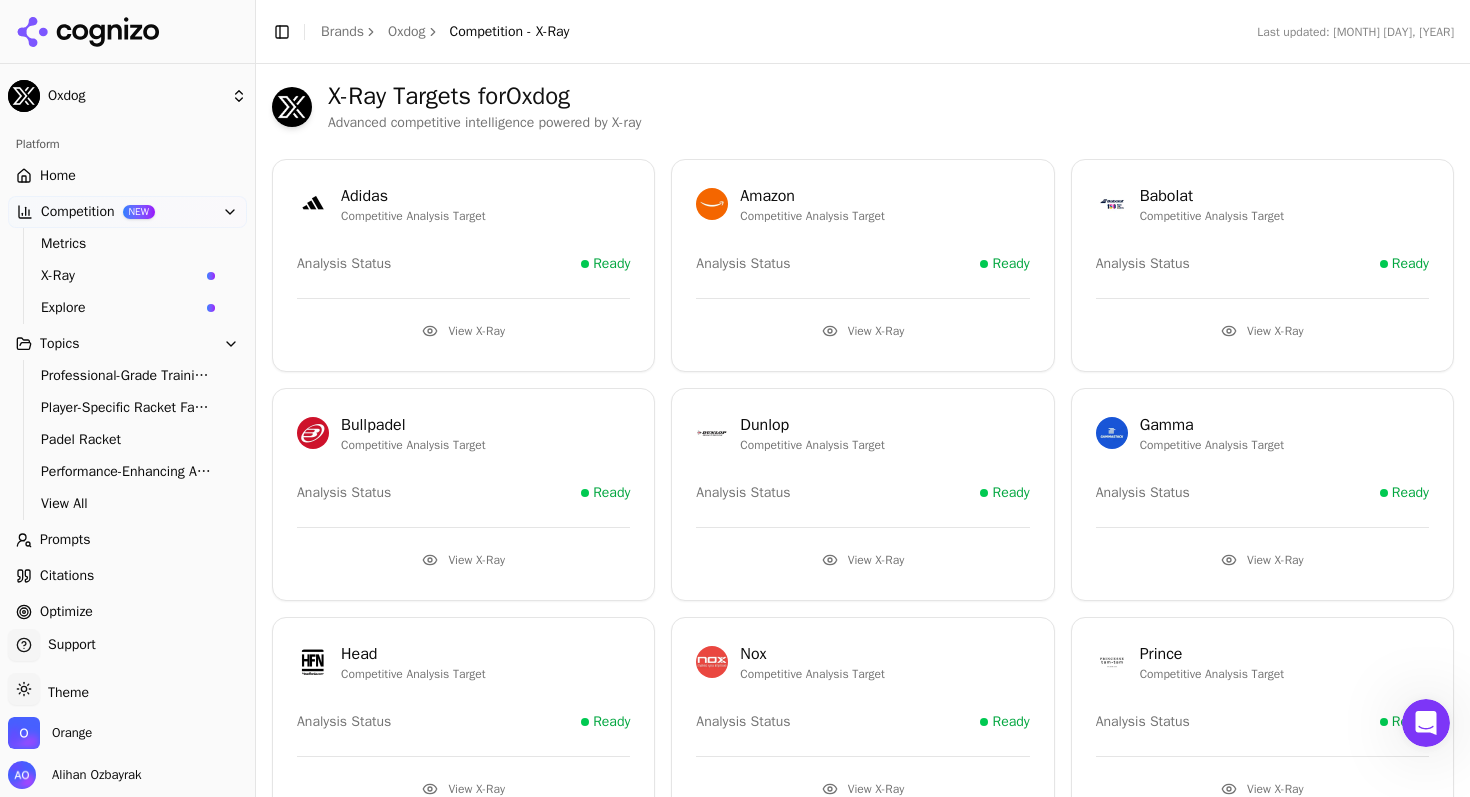 click on "Prompts" at bounding box center (65, 540) 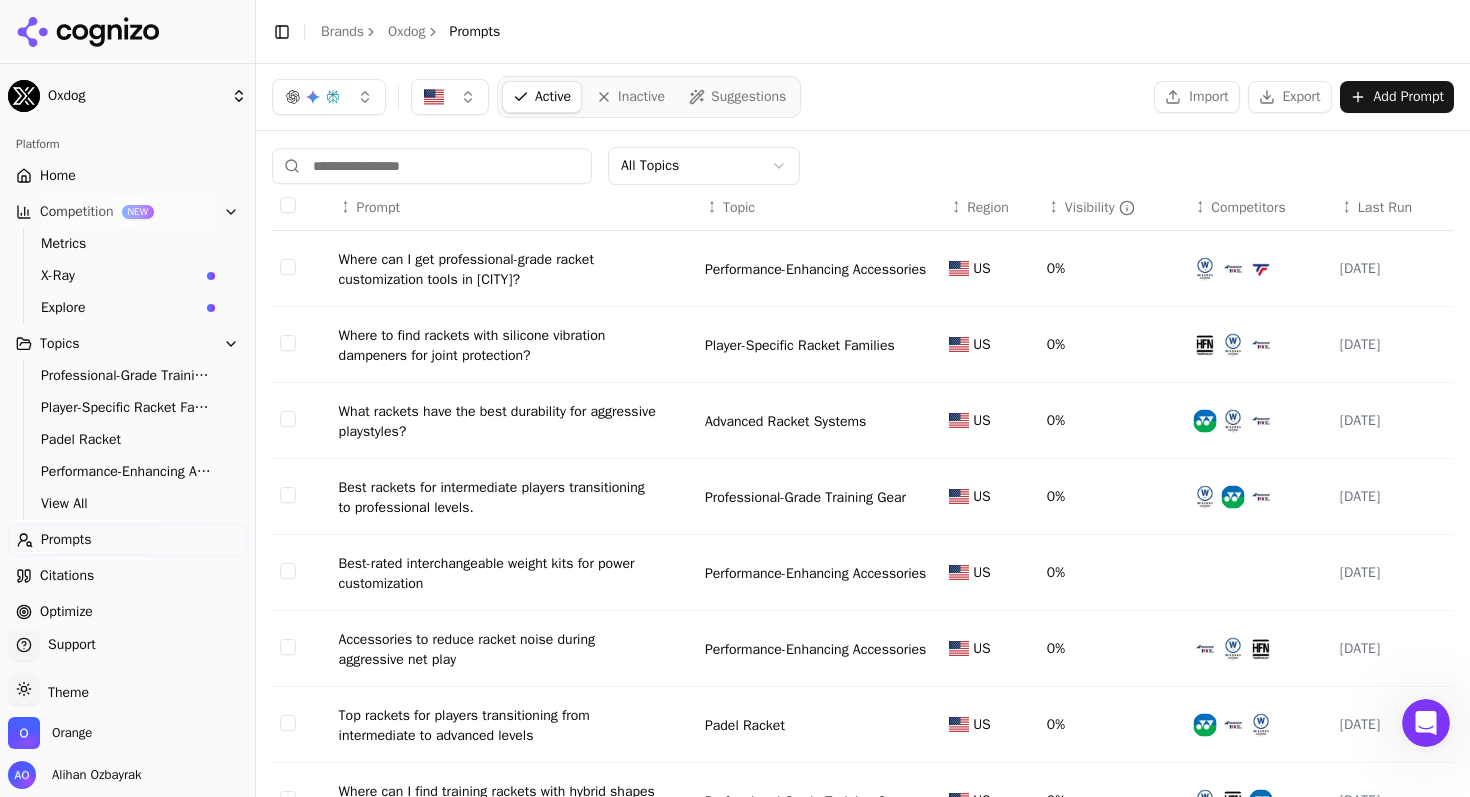 click at bounding box center [288, 267] 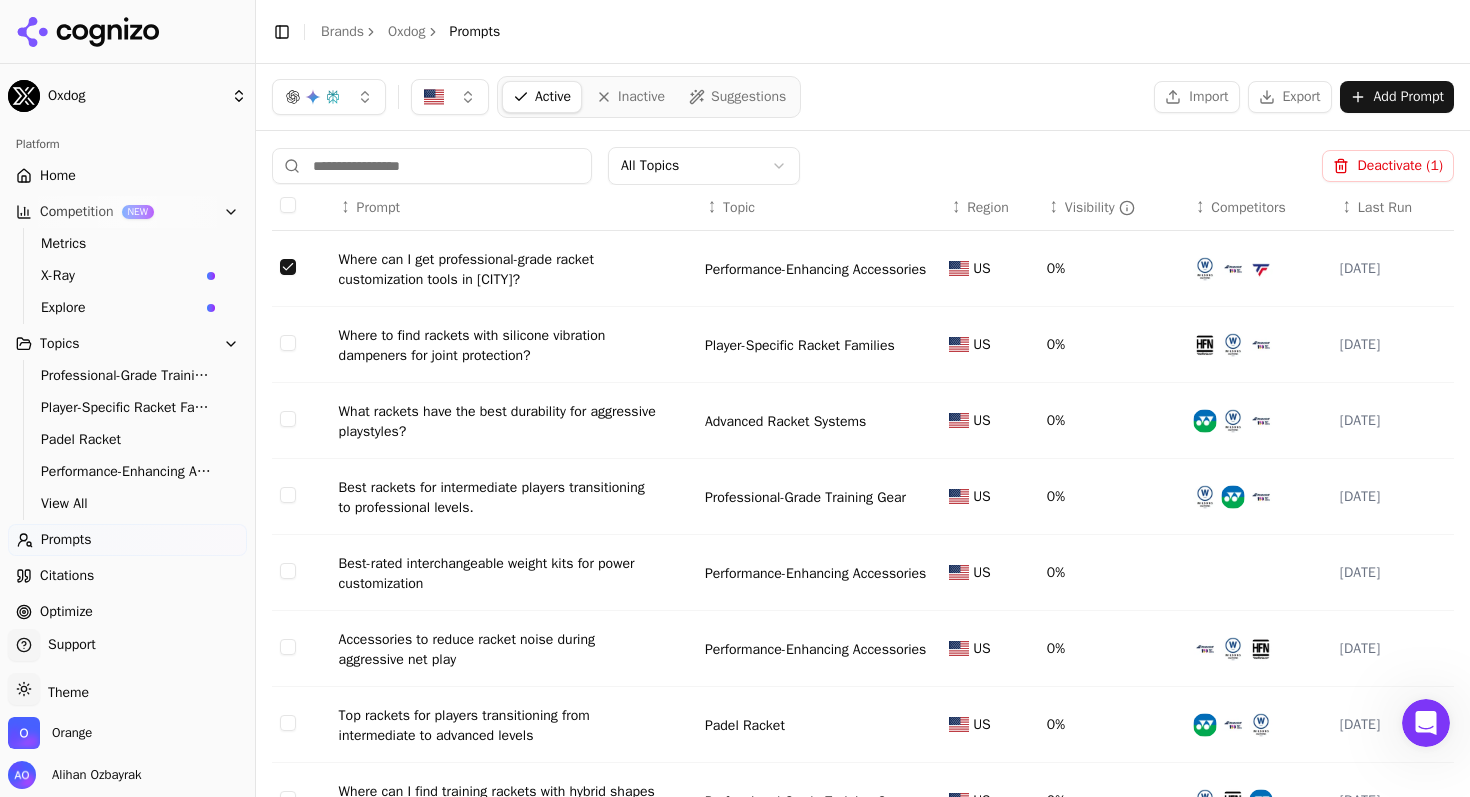 click at bounding box center (288, 267) 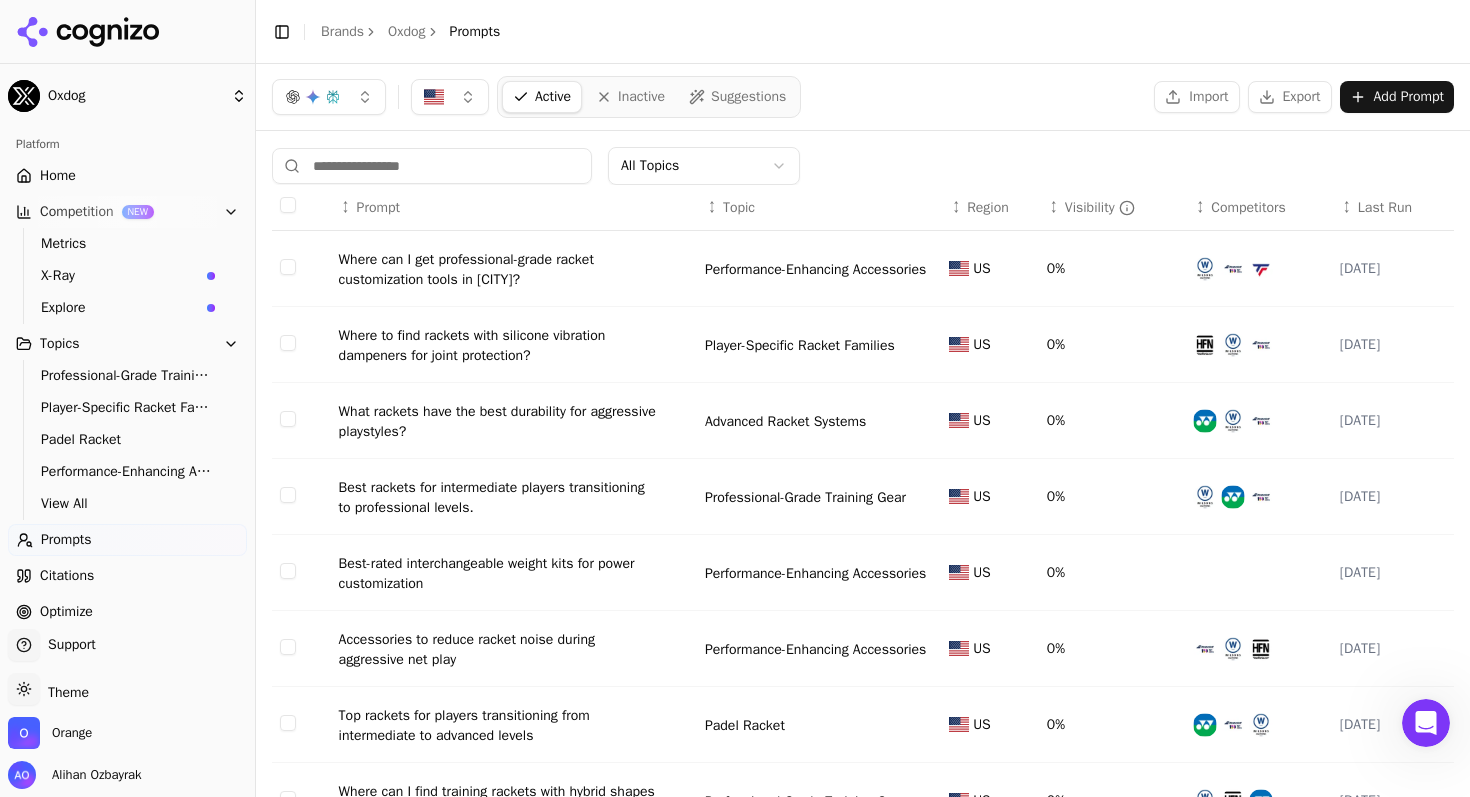 scroll, scrollTop: 257, scrollLeft: 0, axis: vertical 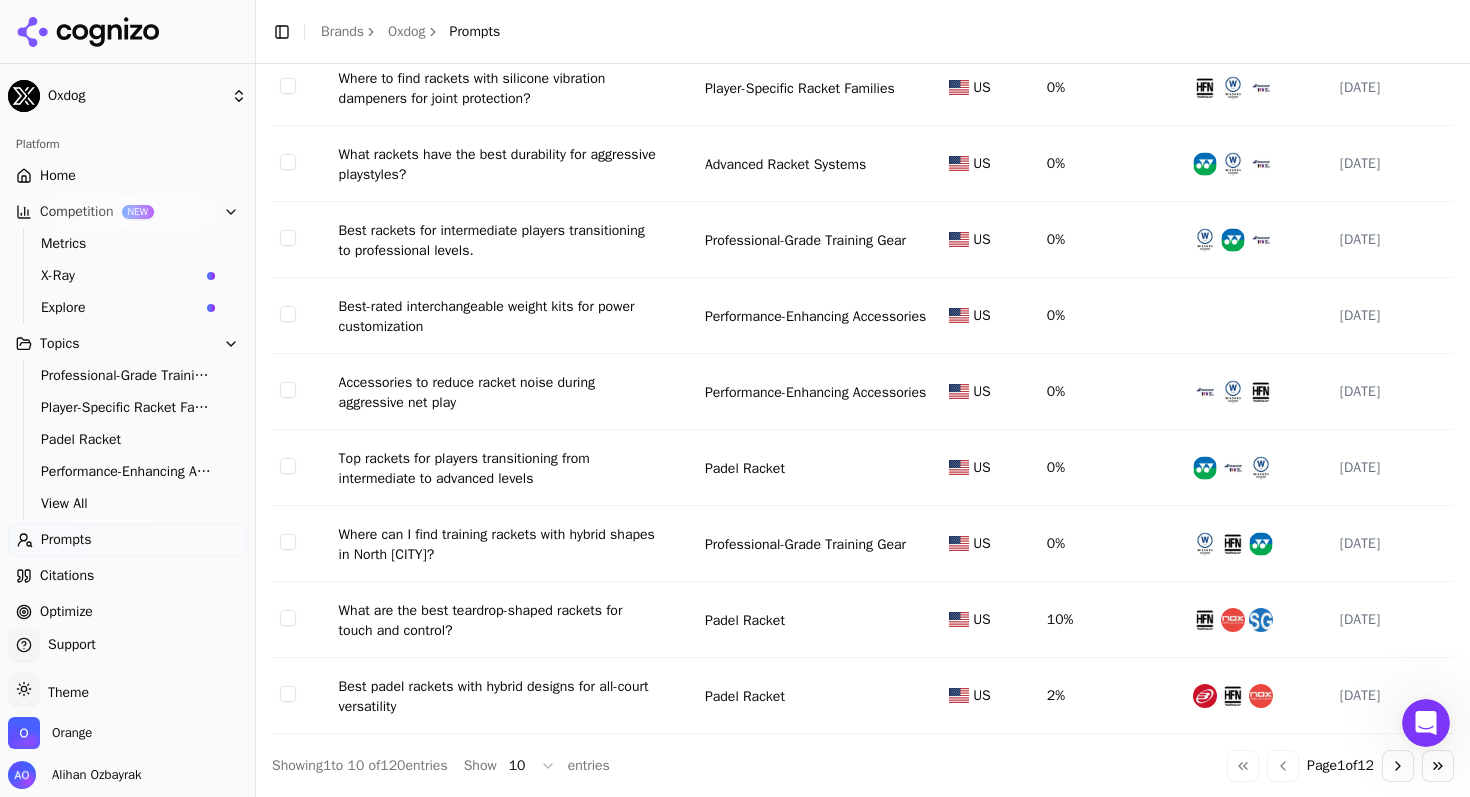 click on "What are the best teardrop-shaped rackets for touch and control?" at bounding box center (499, 621) 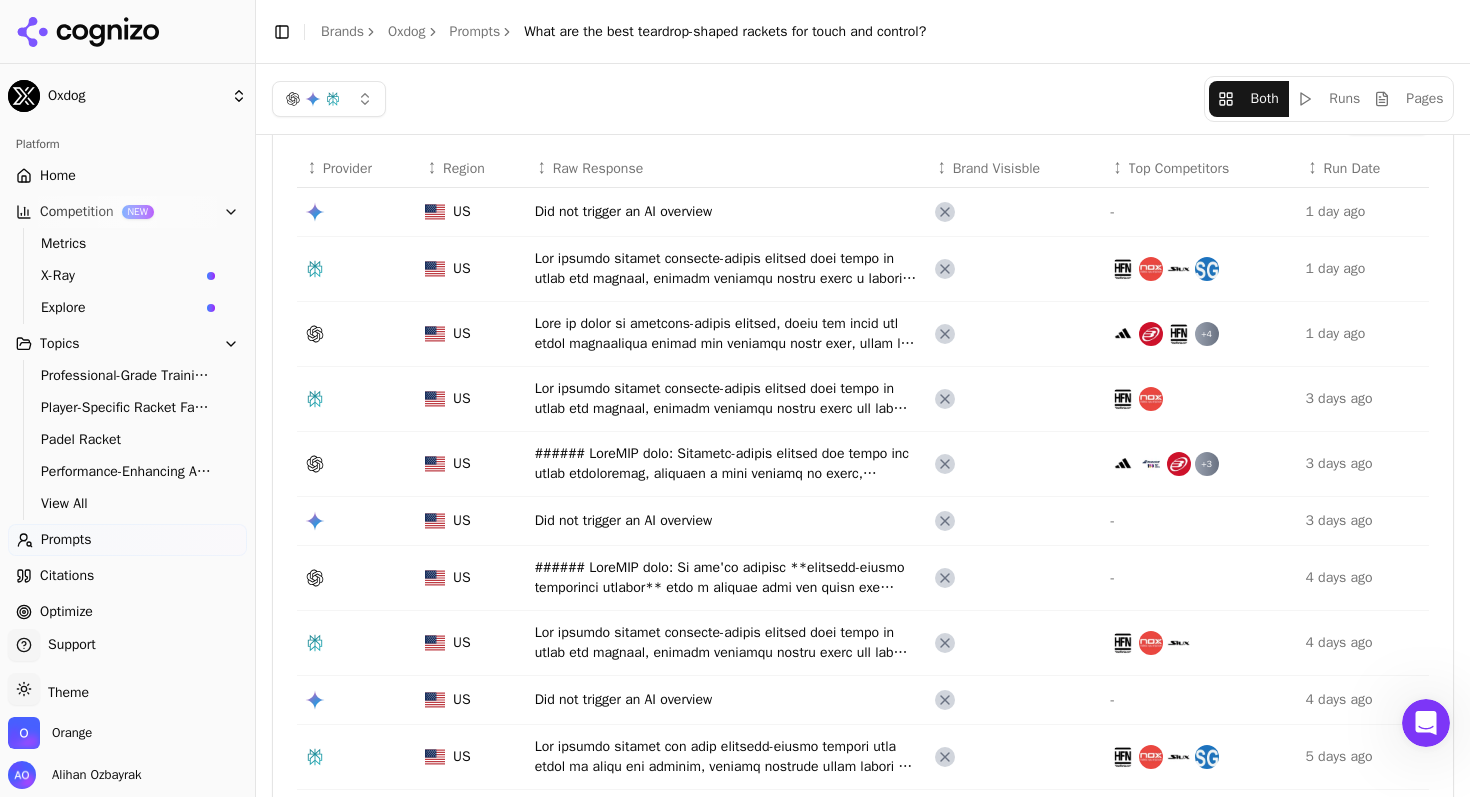 scroll, scrollTop: 0, scrollLeft: 0, axis: both 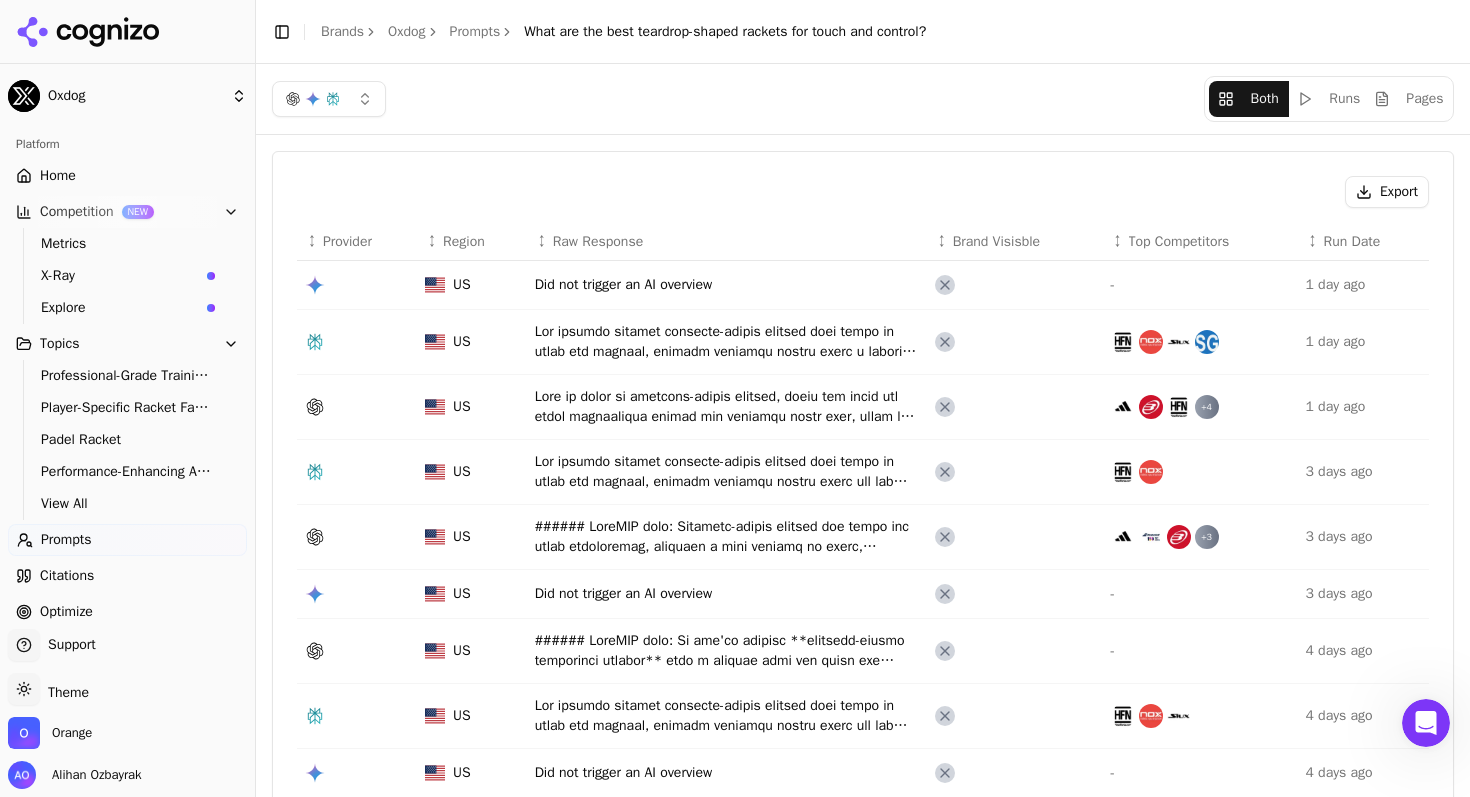 click 